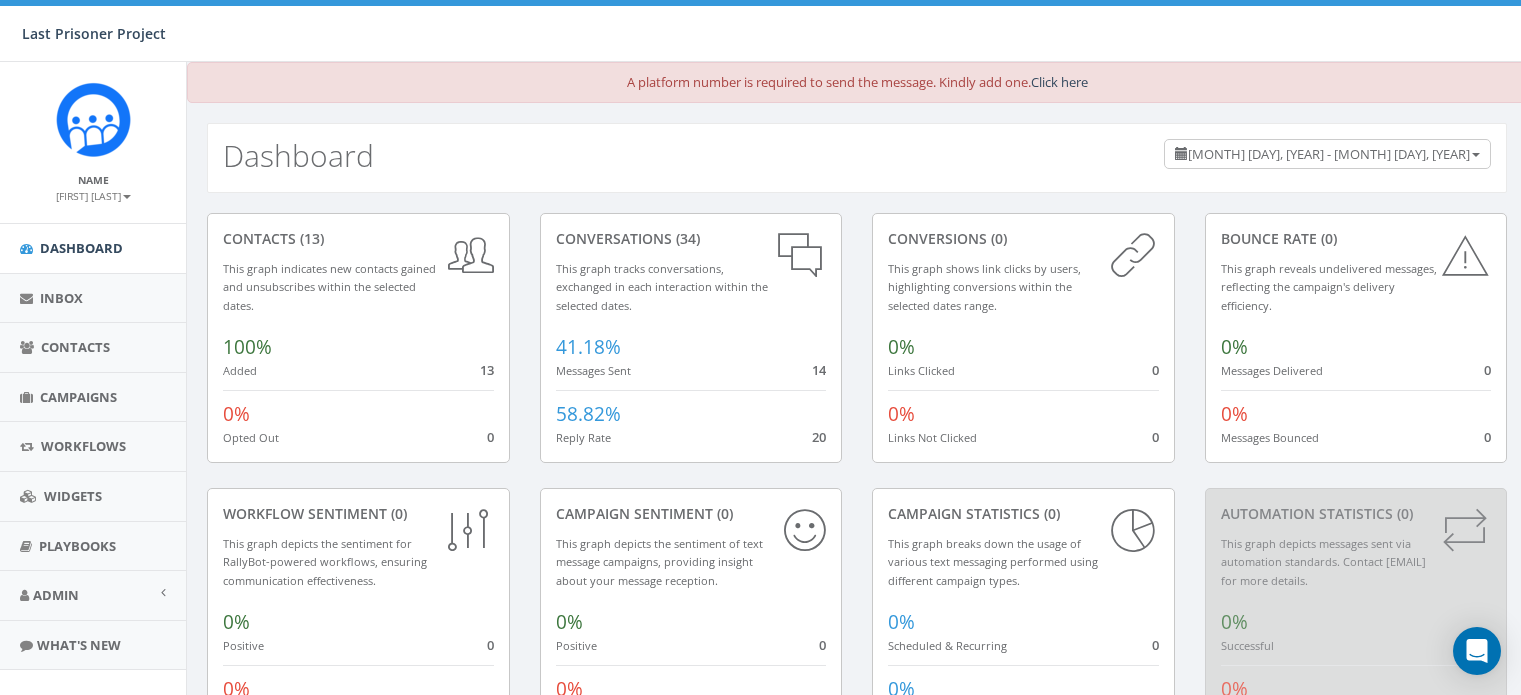 scroll, scrollTop: 0, scrollLeft: 0, axis: both 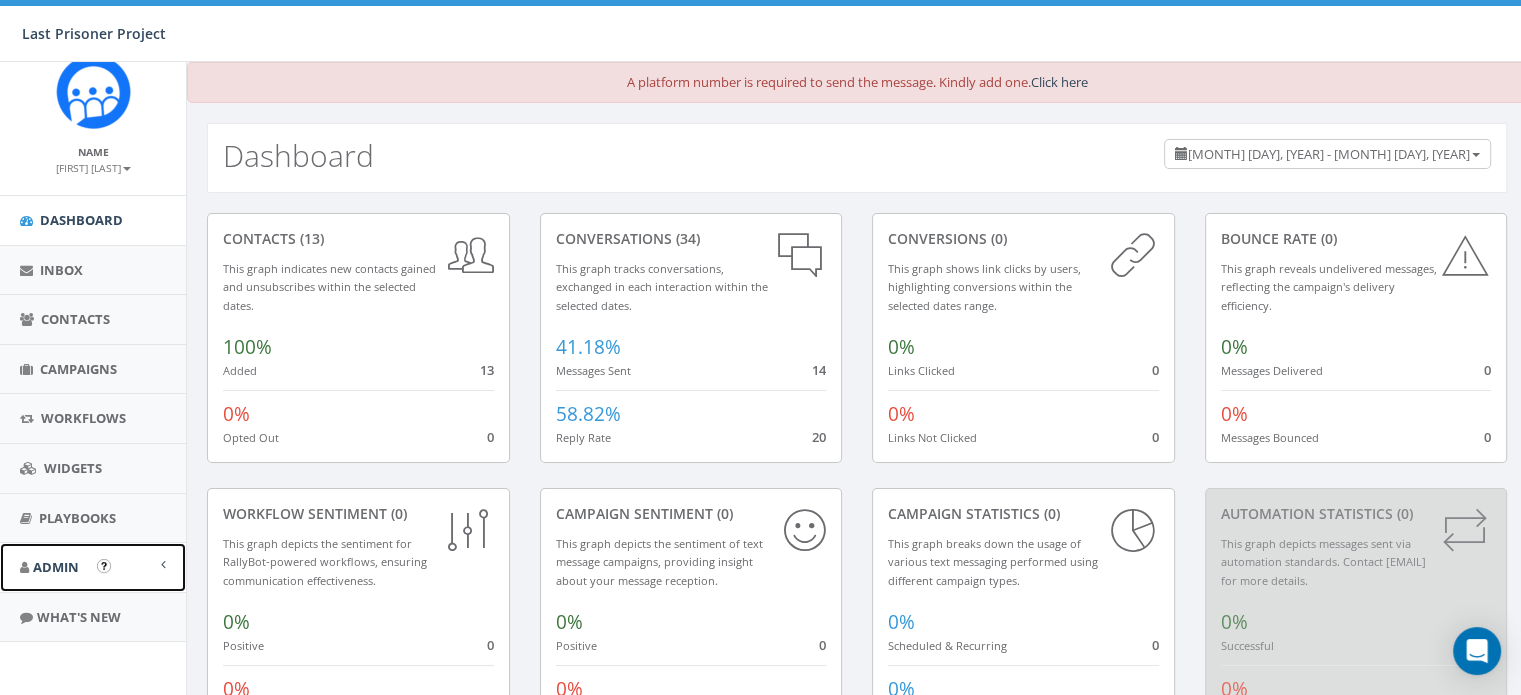 click on "Admin" at bounding box center (93, 567) 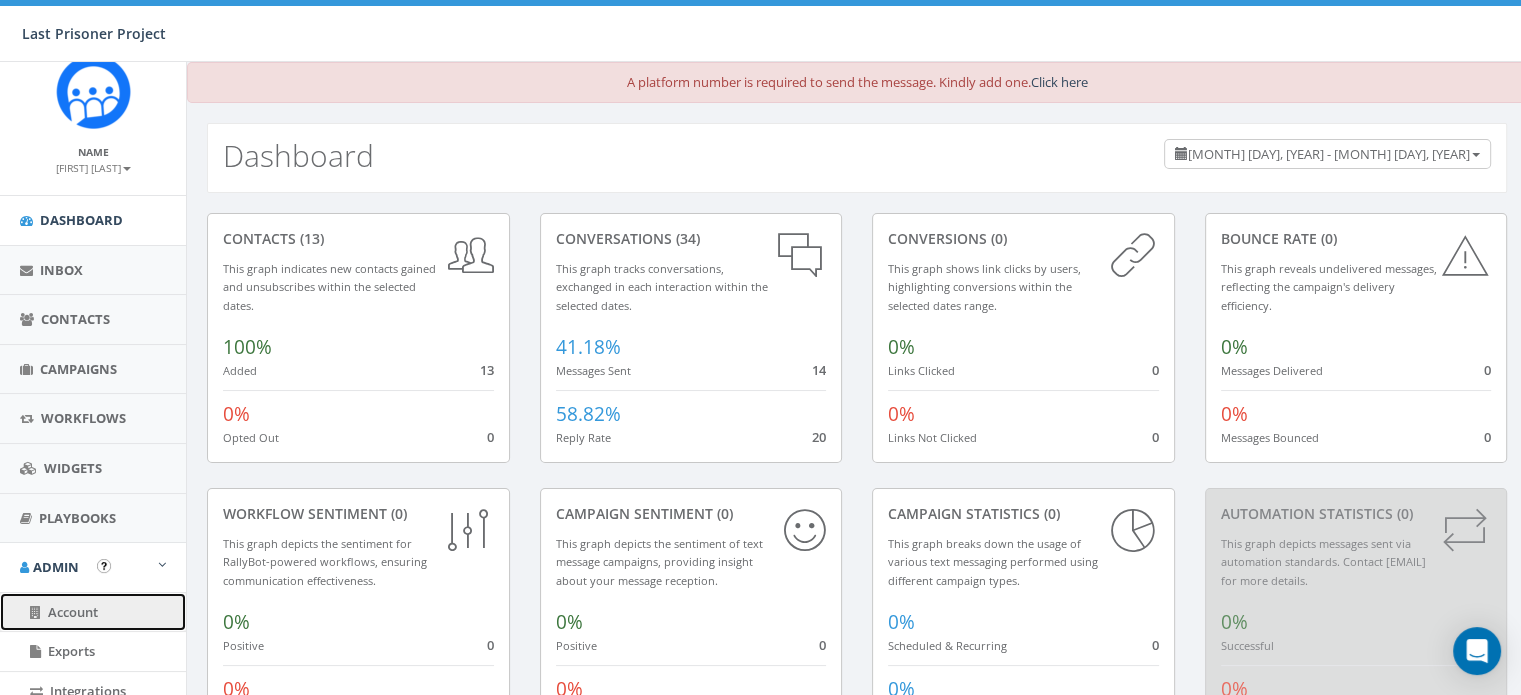 click on "Account" at bounding box center (73, 612) 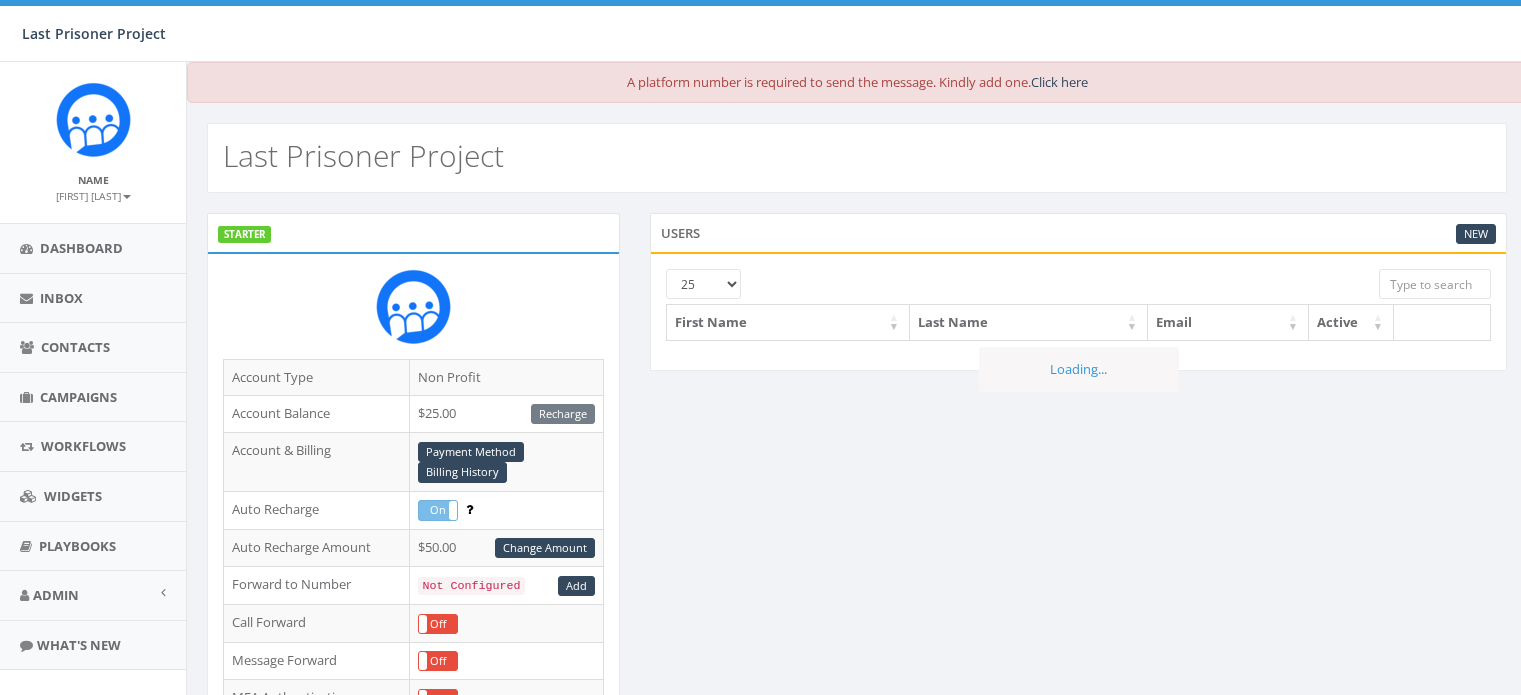 scroll, scrollTop: 0, scrollLeft: 0, axis: both 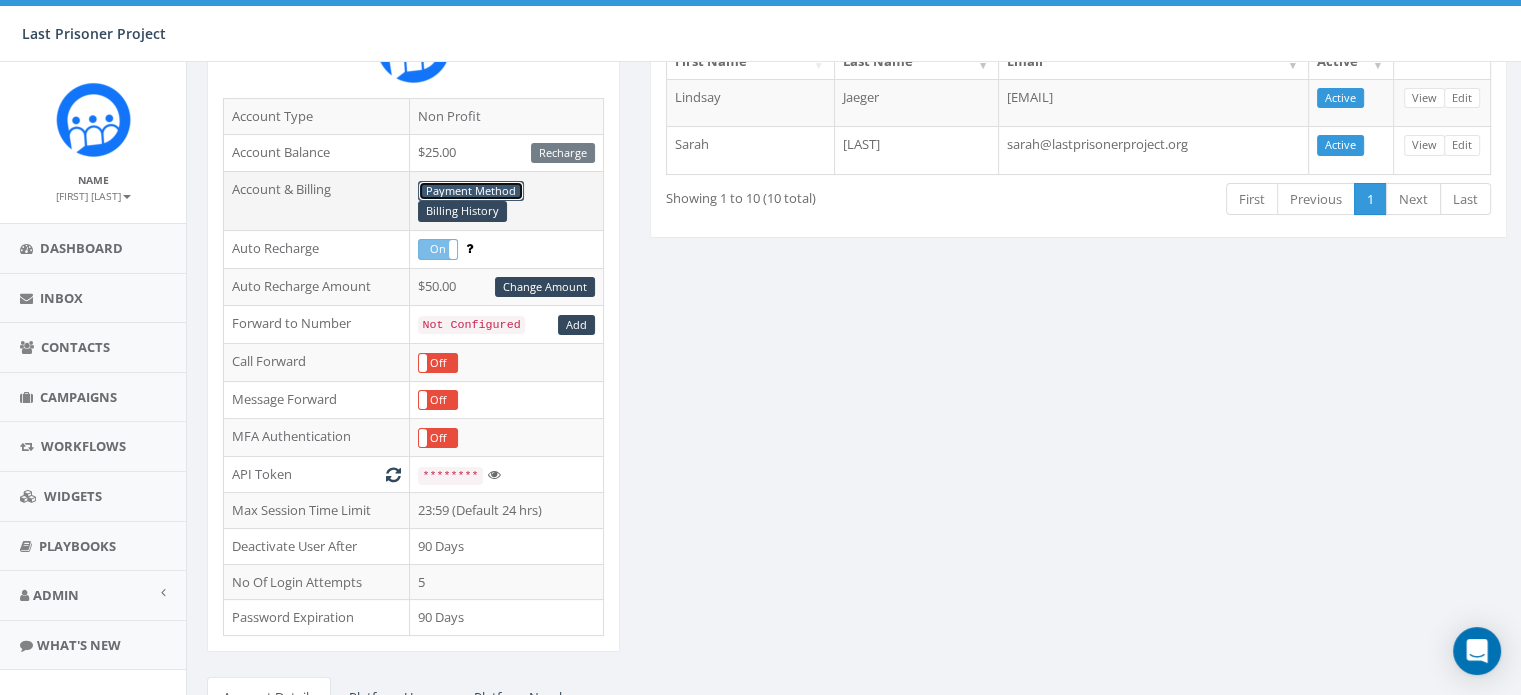 click on "Payment Method" at bounding box center [471, 191] 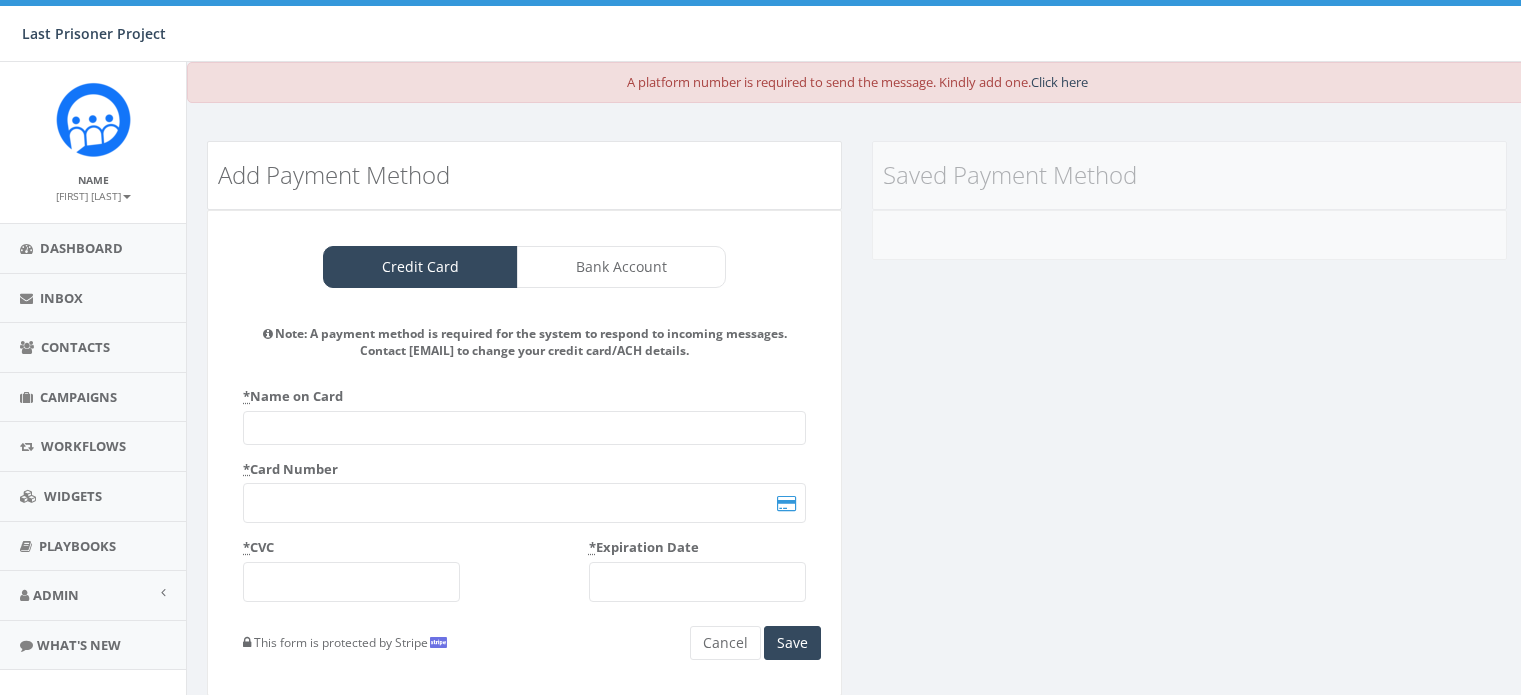 scroll, scrollTop: 0, scrollLeft: 0, axis: both 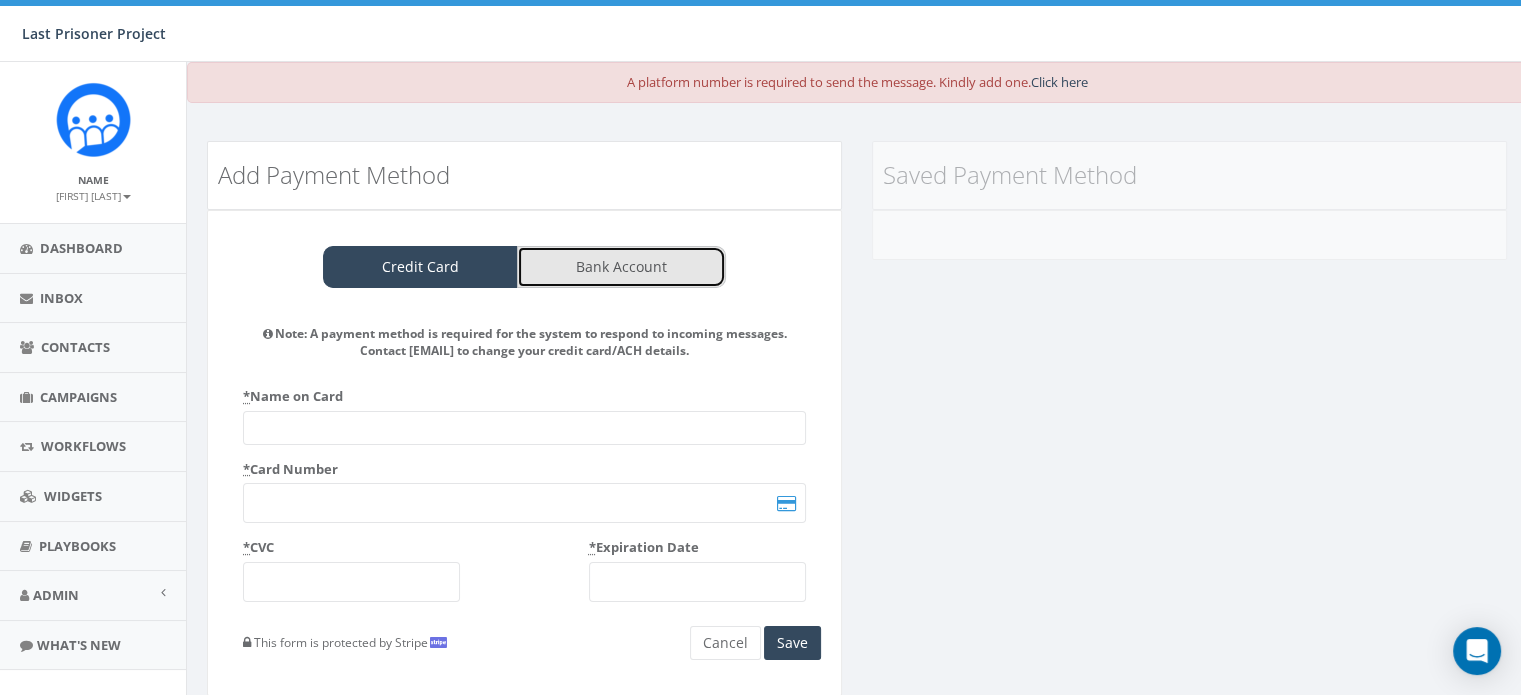click on "Bank Account" at bounding box center (621, 267) 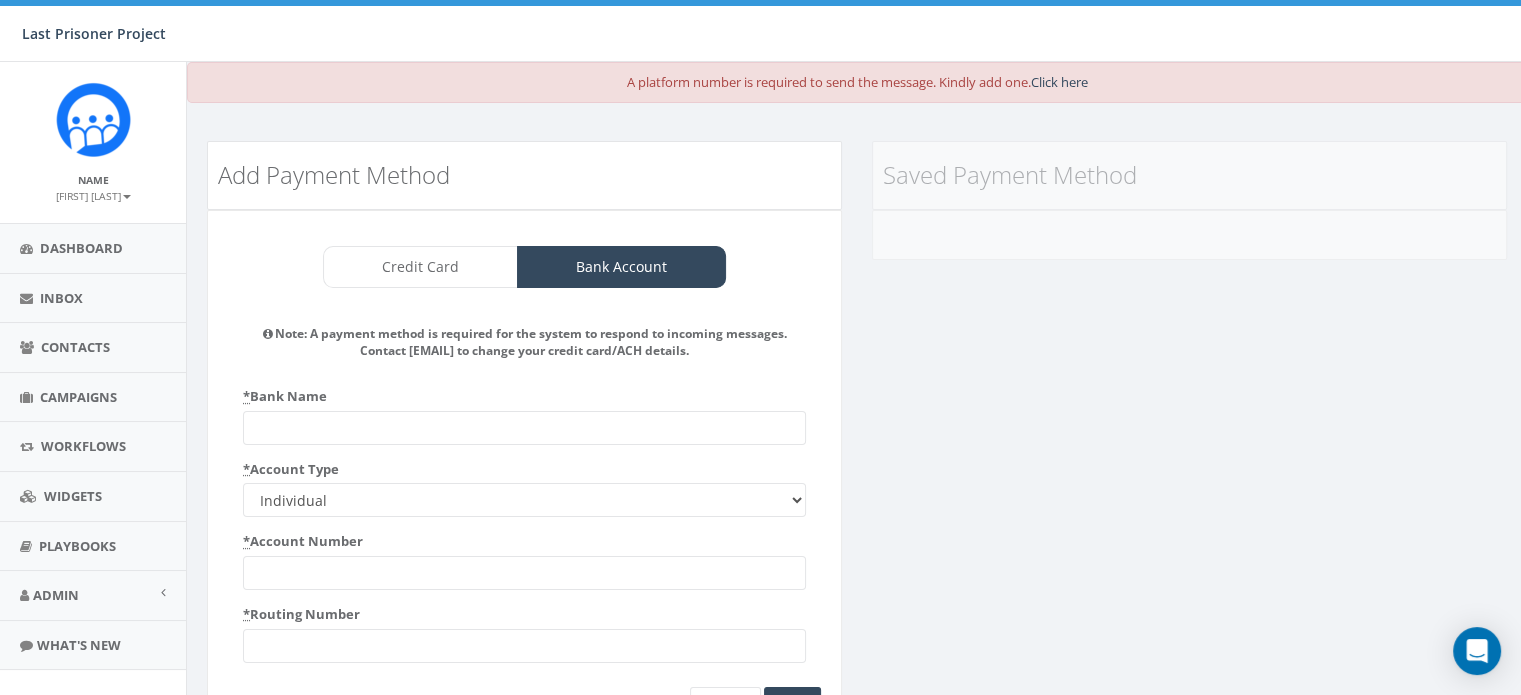 click at bounding box center (524, 428) 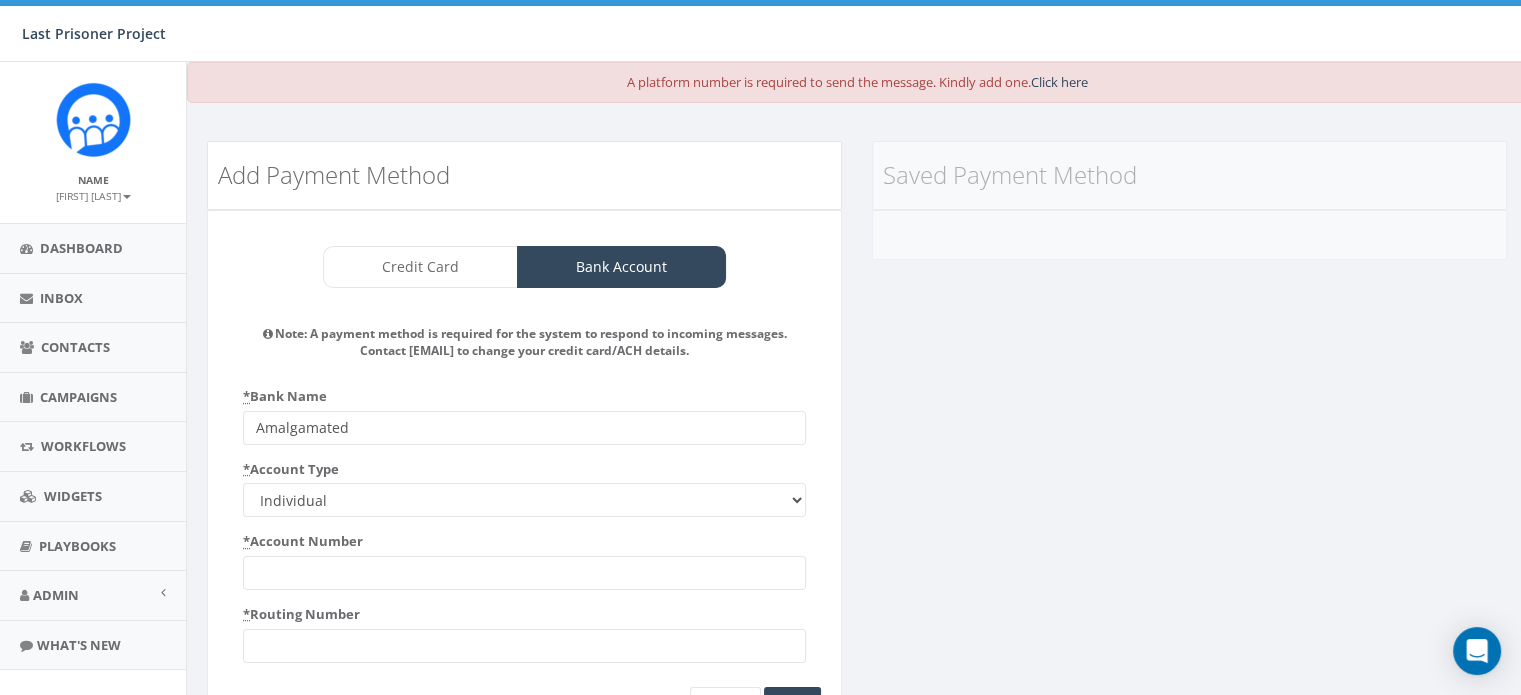 type on "Amalgamated" 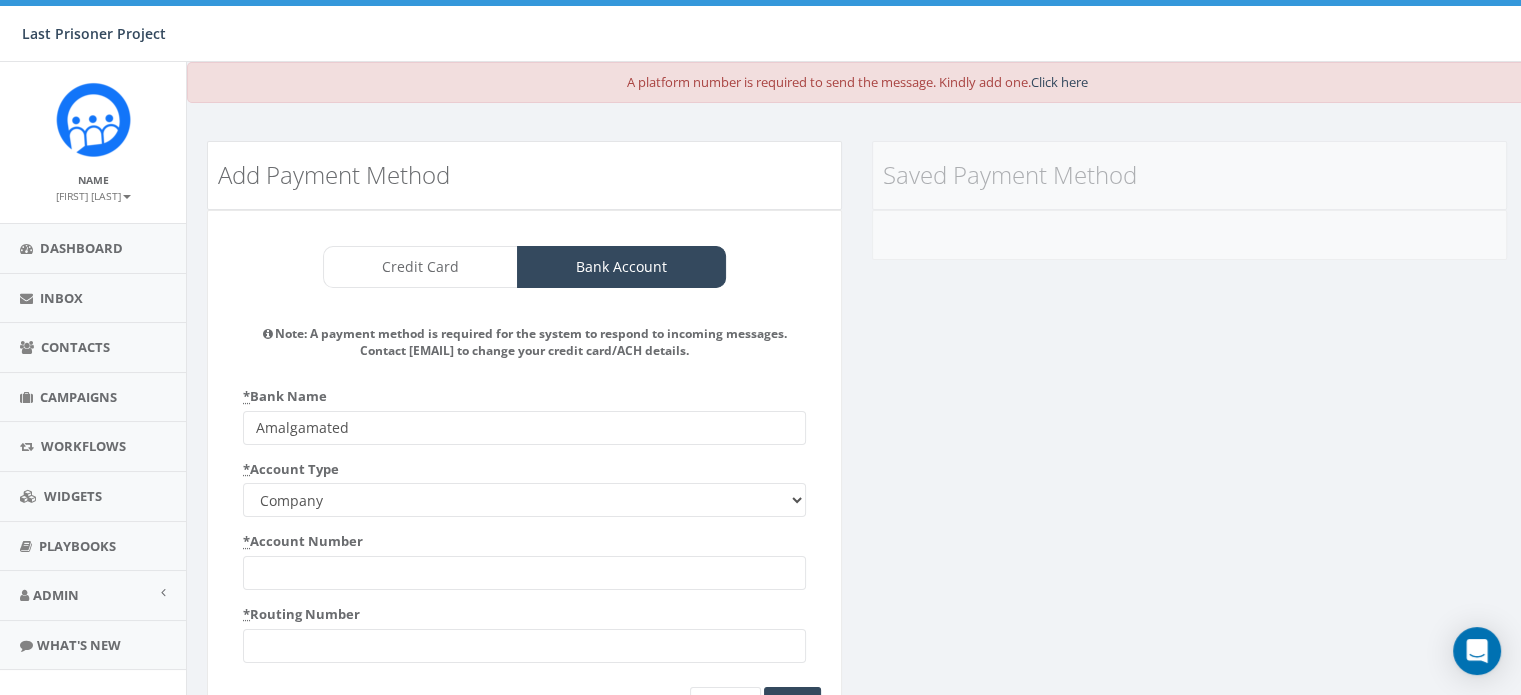 click at bounding box center (524, 573) 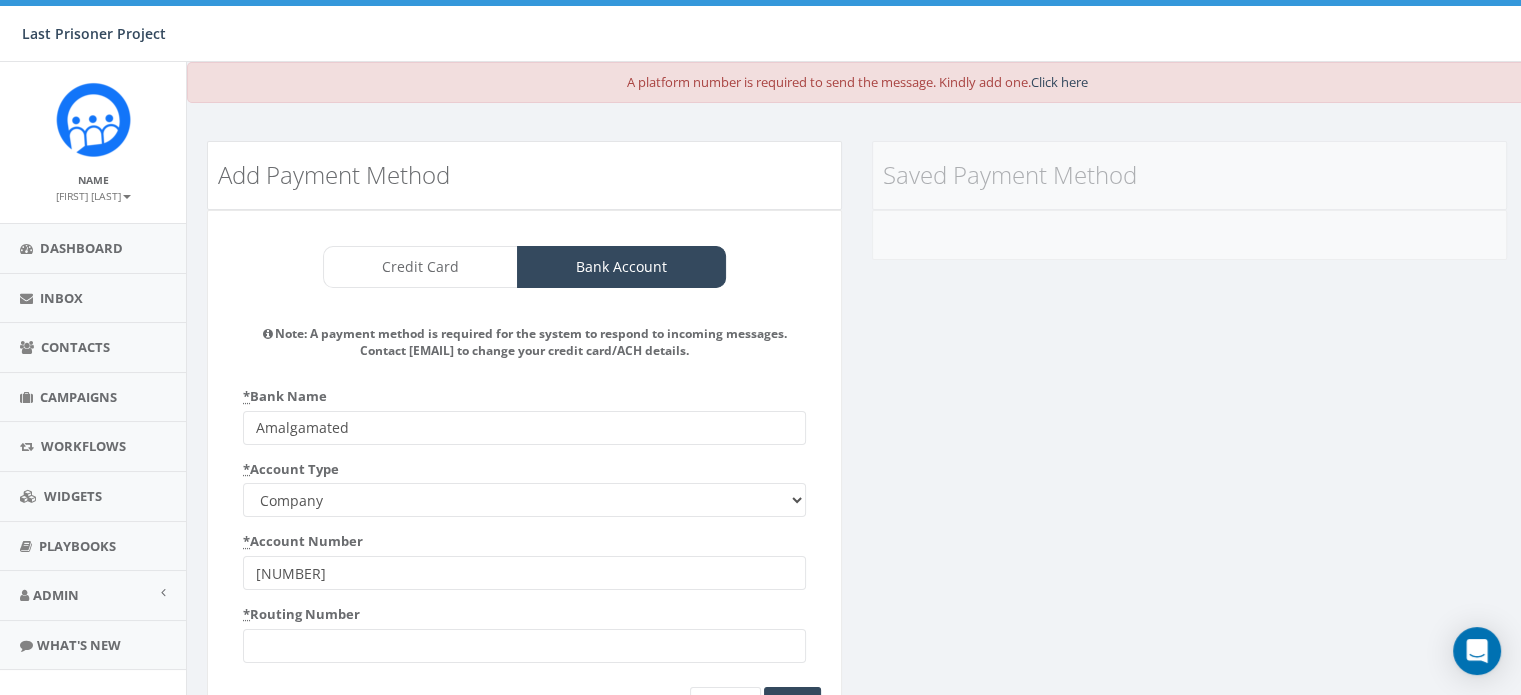 type on "81083158" 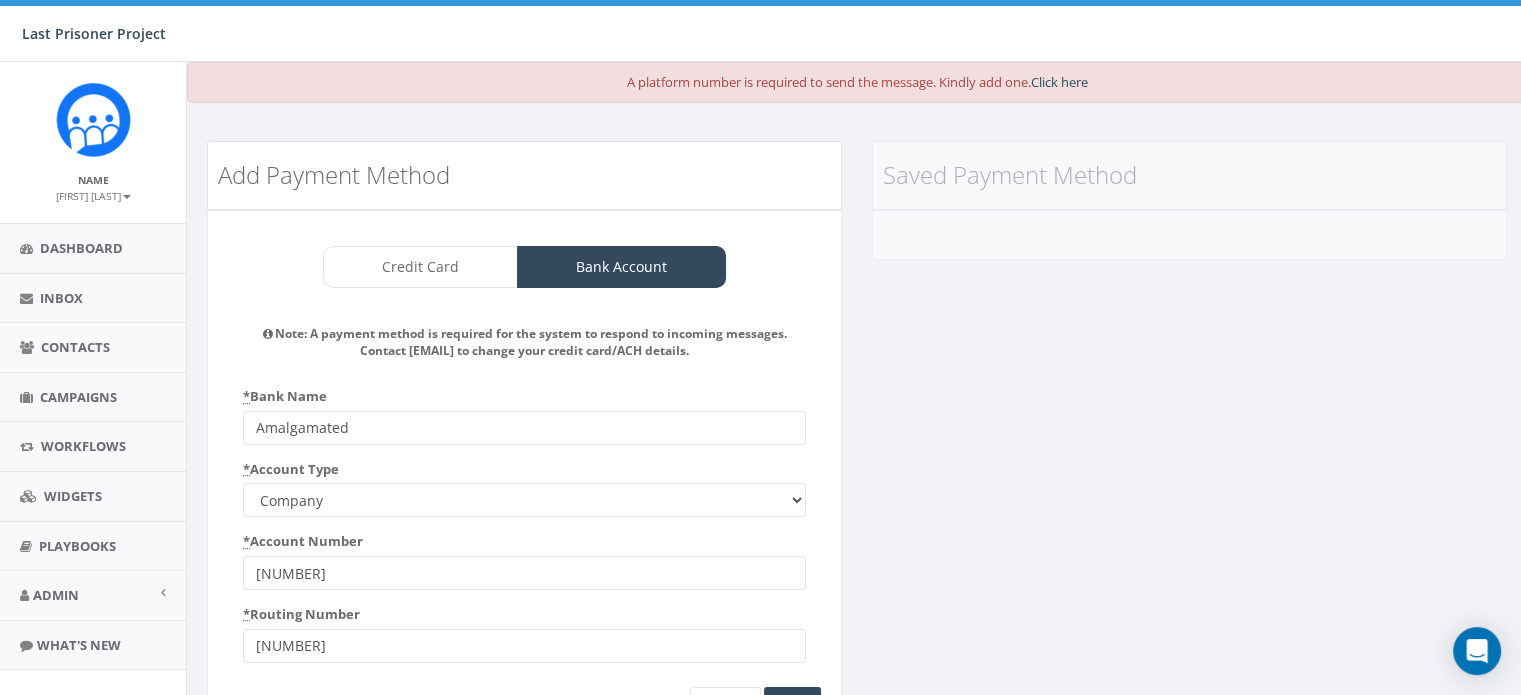 scroll, scrollTop: 104, scrollLeft: 0, axis: vertical 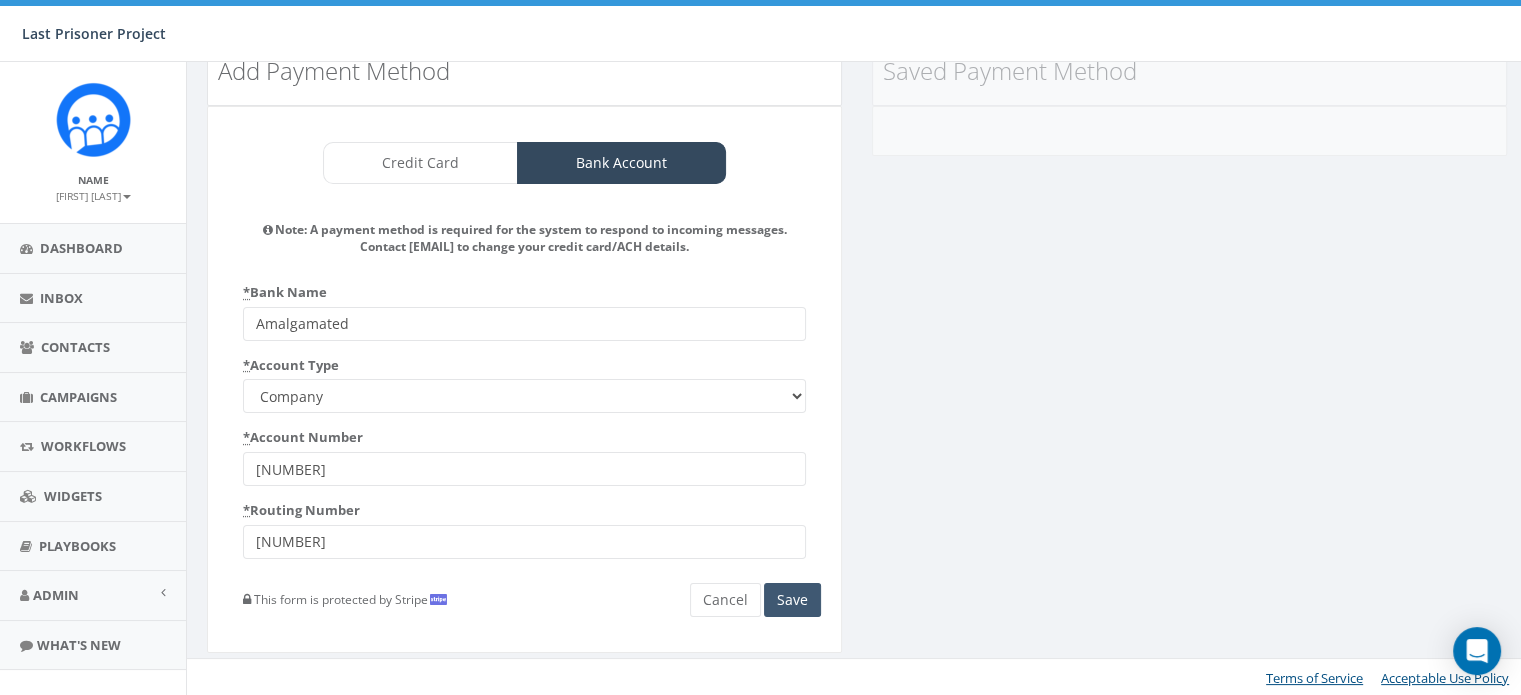 type on "026003379" 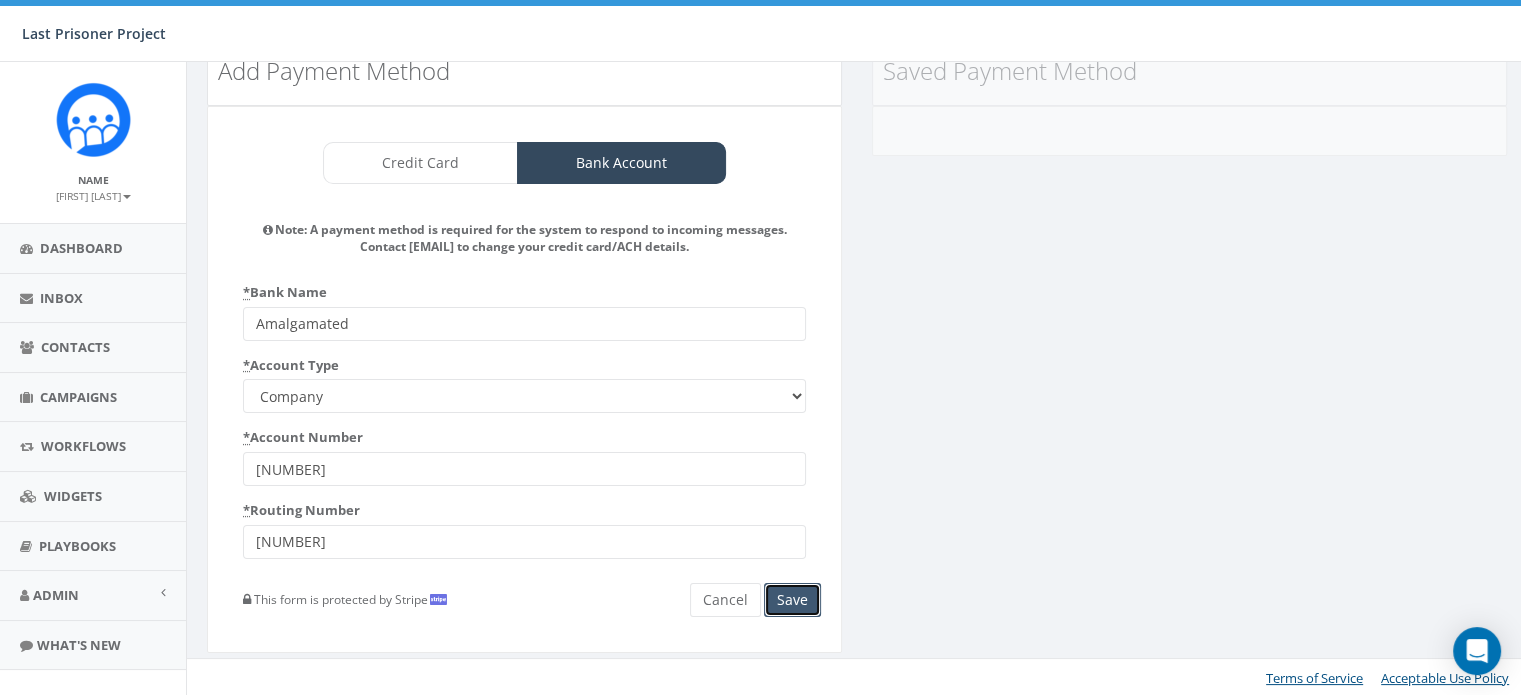 click on "Save" at bounding box center (792, 600) 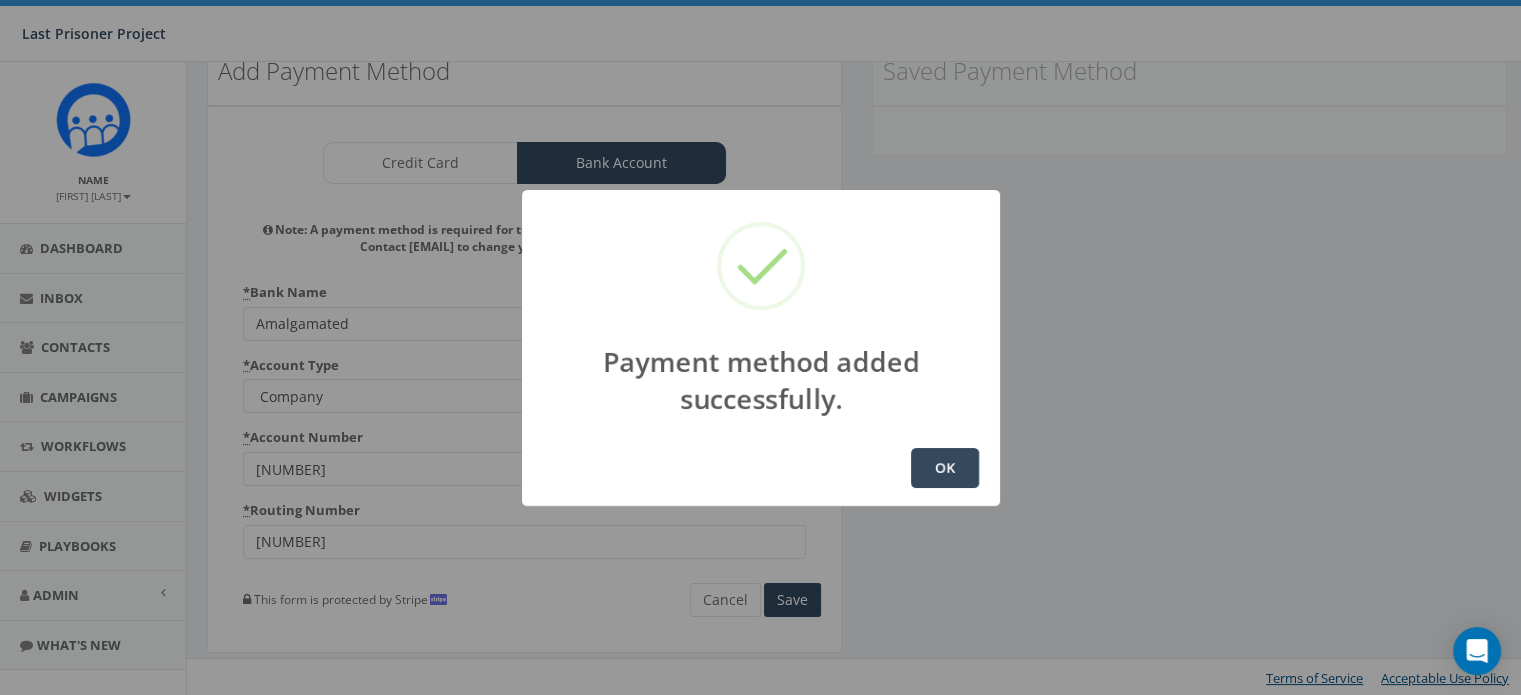 click on "OK" at bounding box center [761, 468] 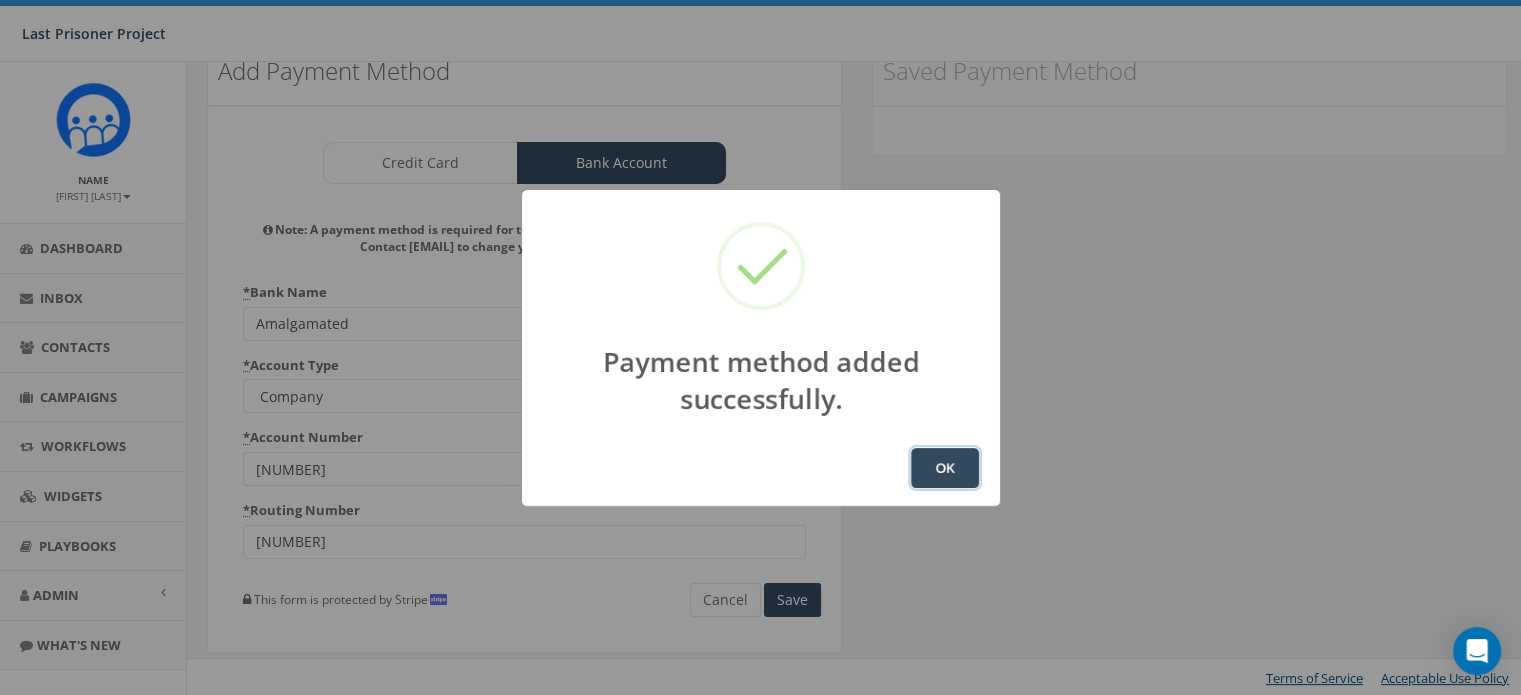 click on "OK" at bounding box center (945, 468) 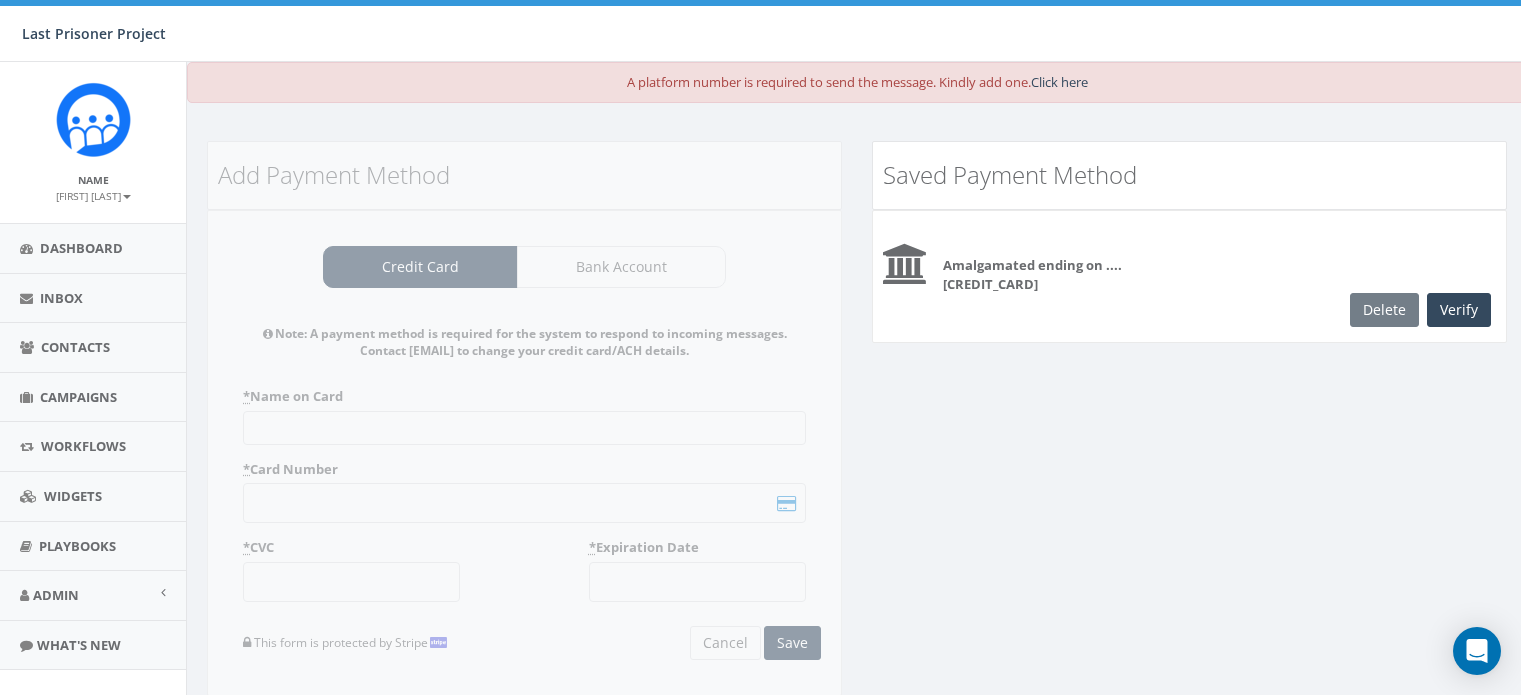 scroll, scrollTop: 44, scrollLeft: 0, axis: vertical 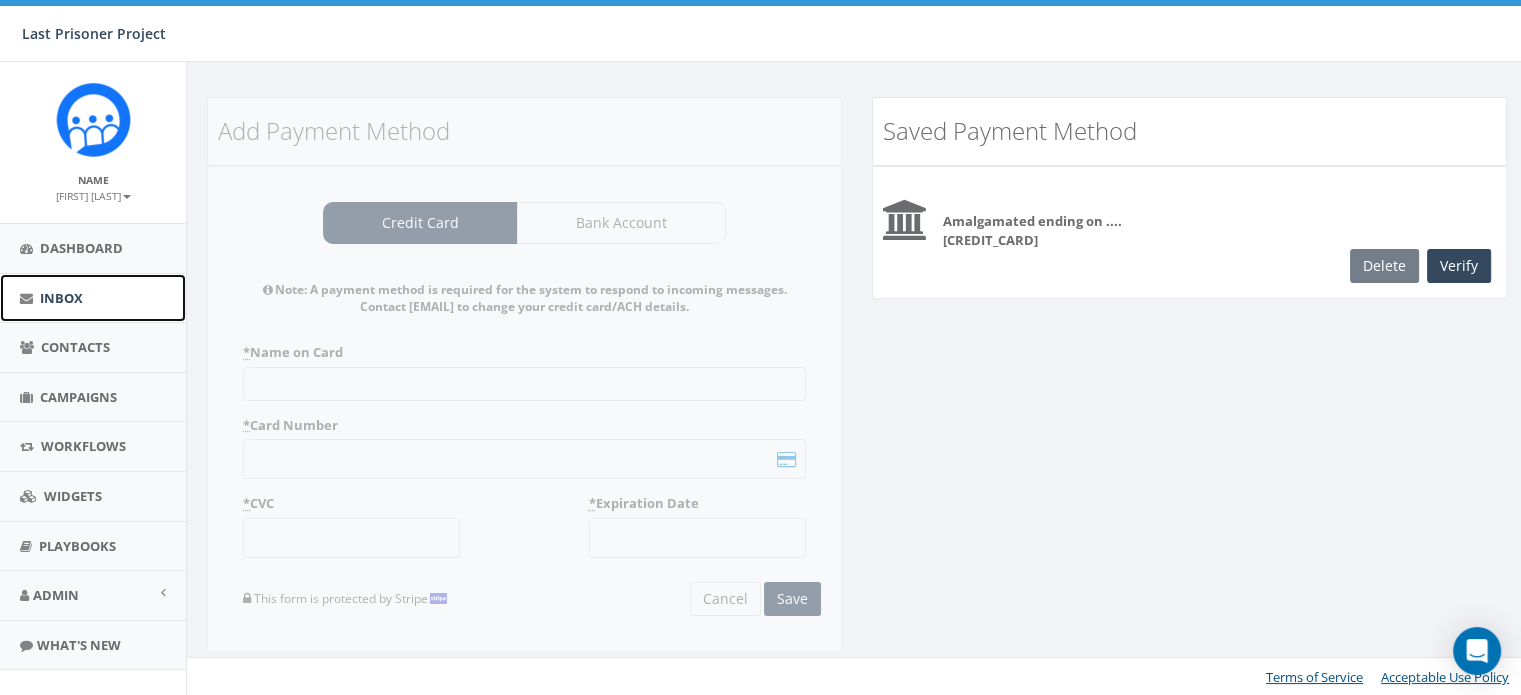 click on "Inbox" at bounding box center (93, 298) 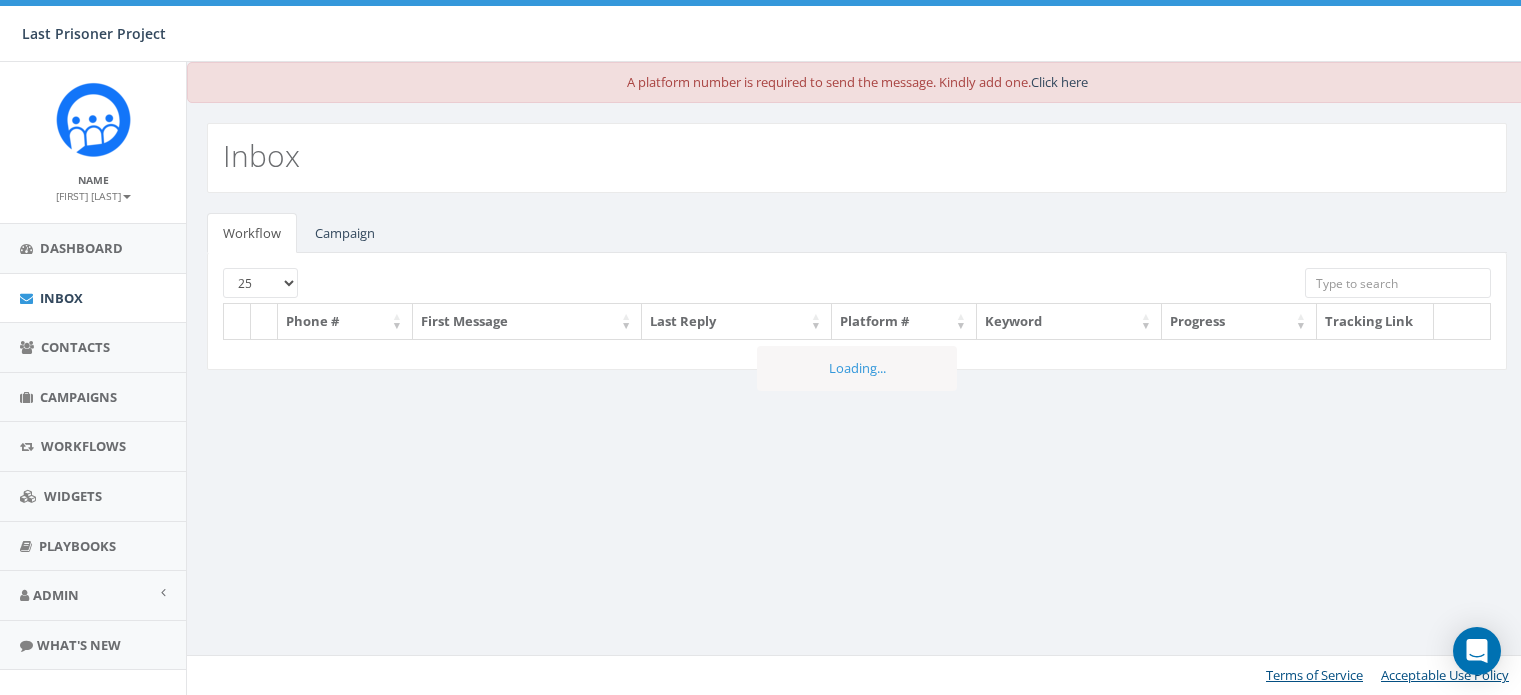 scroll, scrollTop: 0, scrollLeft: 0, axis: both 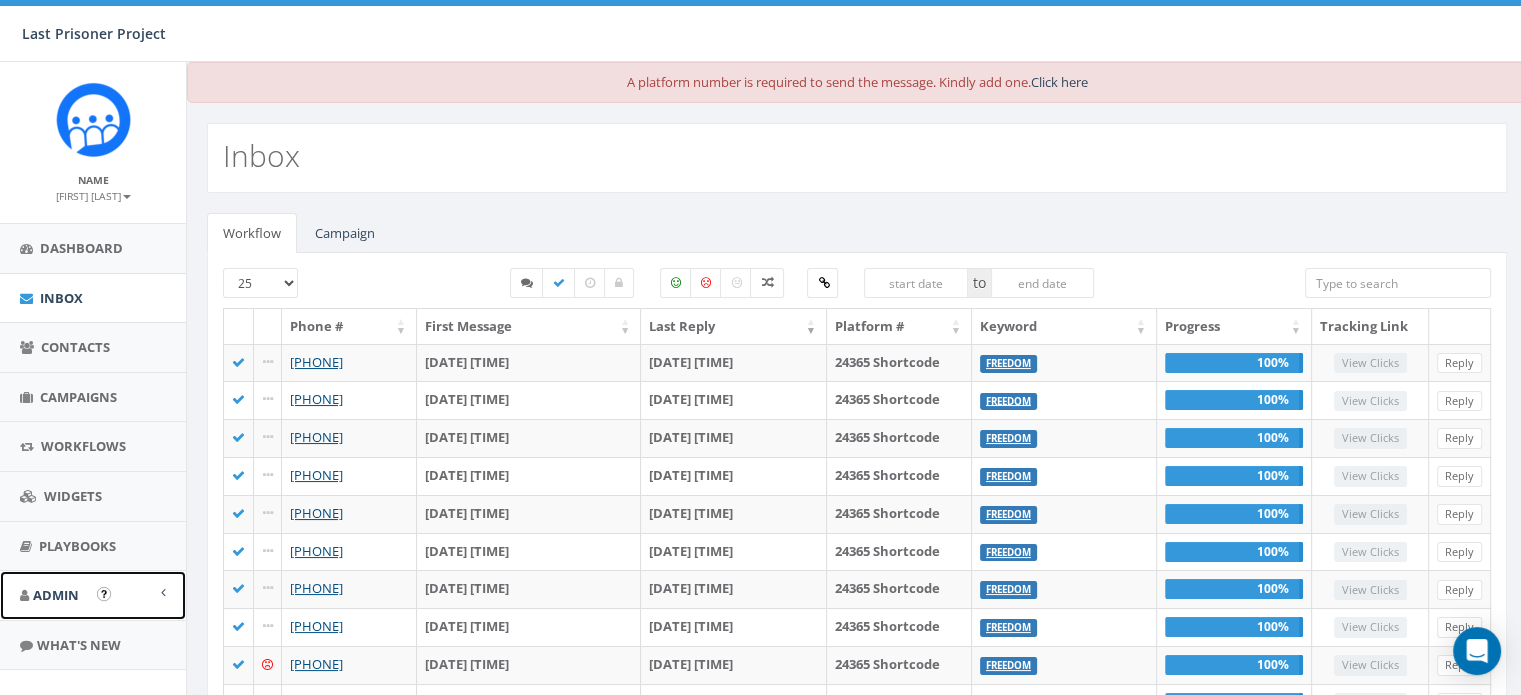 click on "Admin" at bounding box center [56, 595] 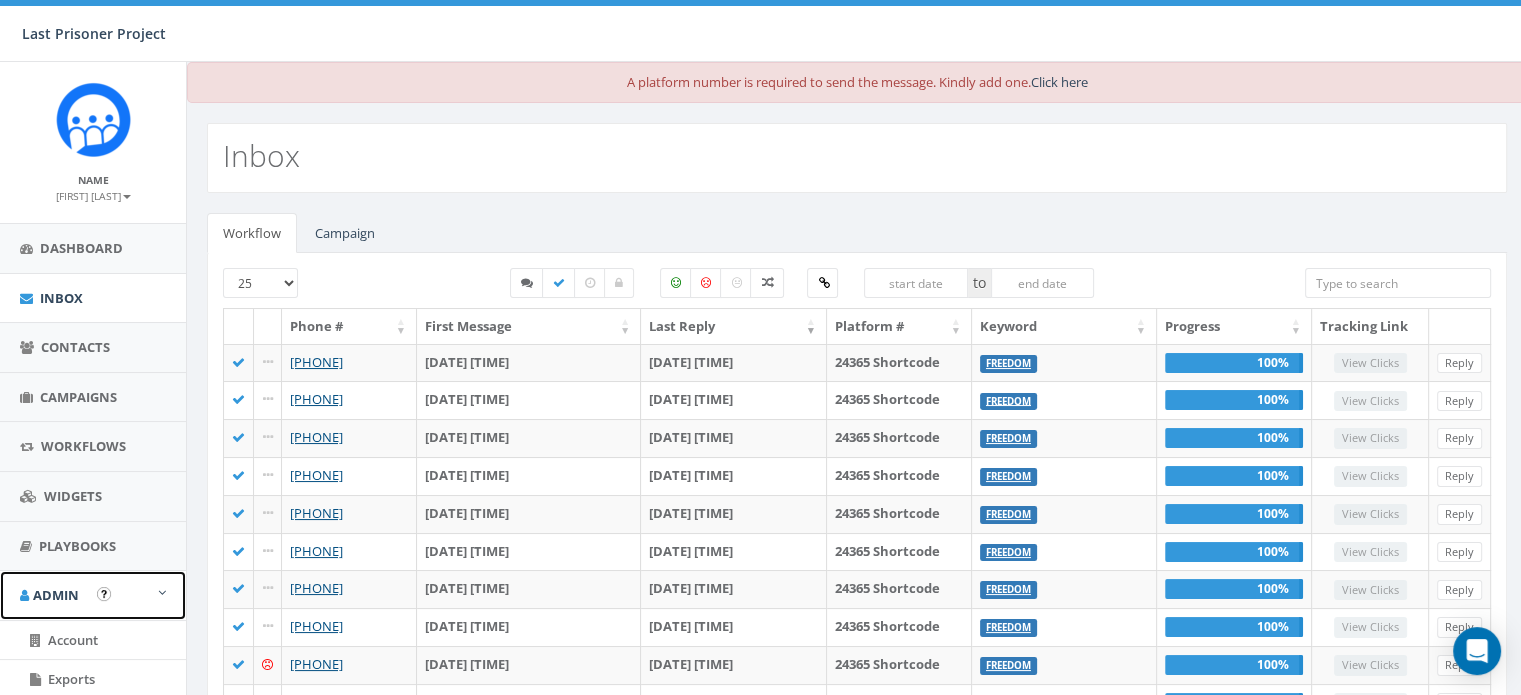 click on "Admin" at bounding box center [56, 595] 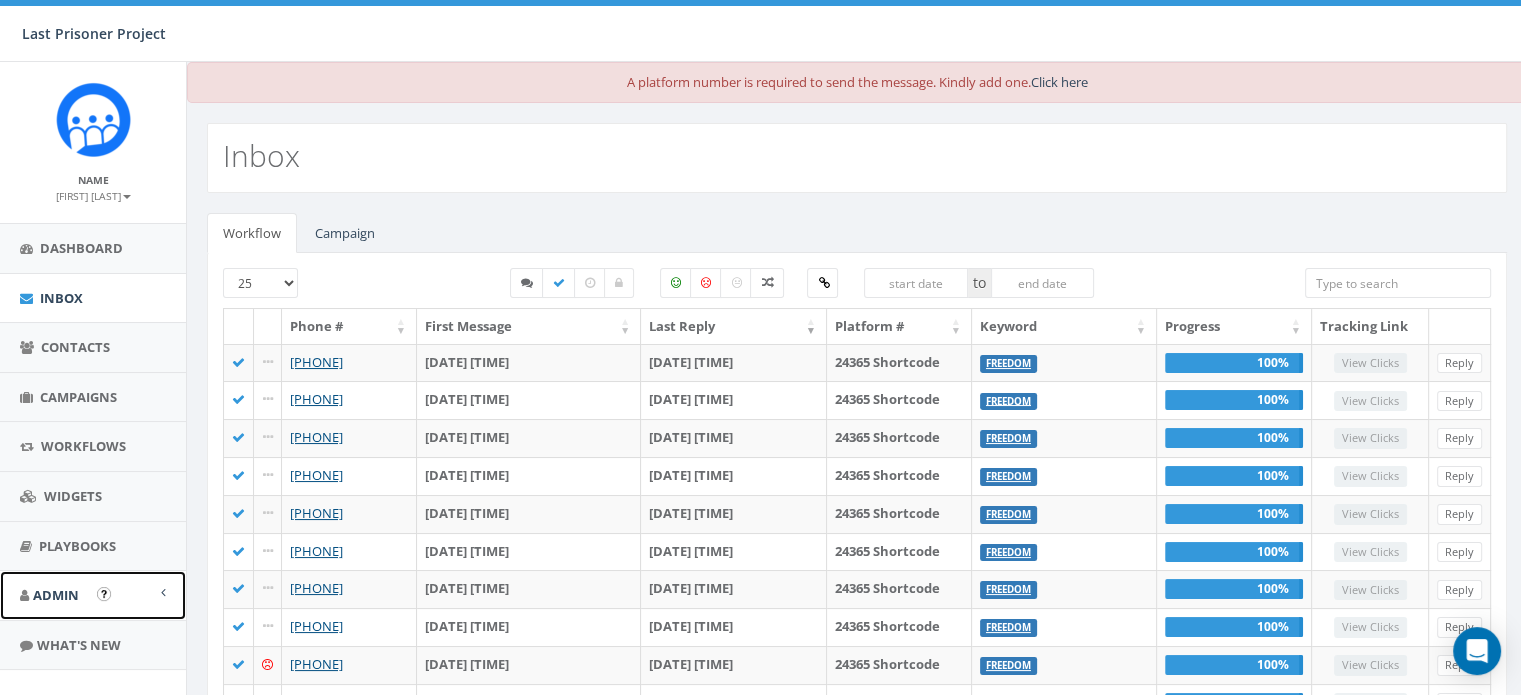 click on "Admin" at bounding box center [93, 595] 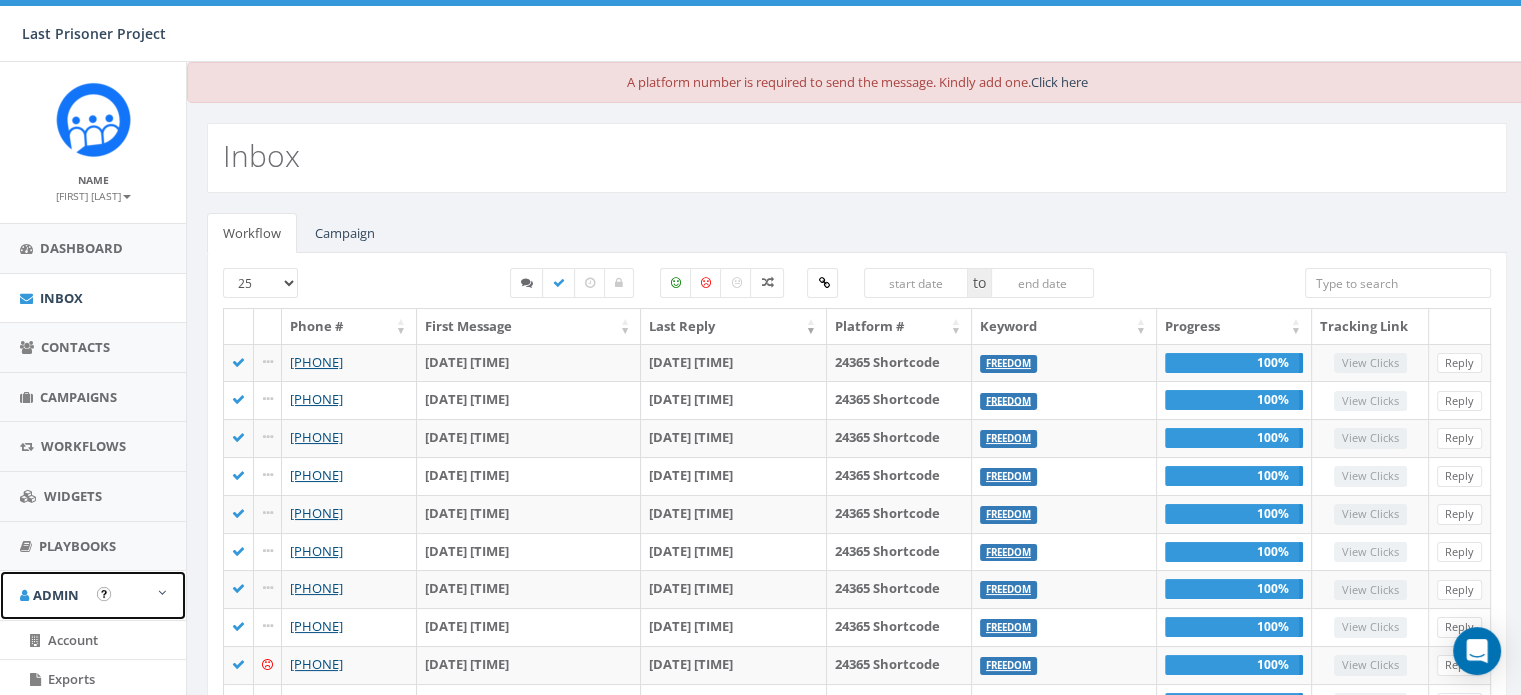 scroll, scrollTop: 138, scrollLeft: 0, axis: vertical 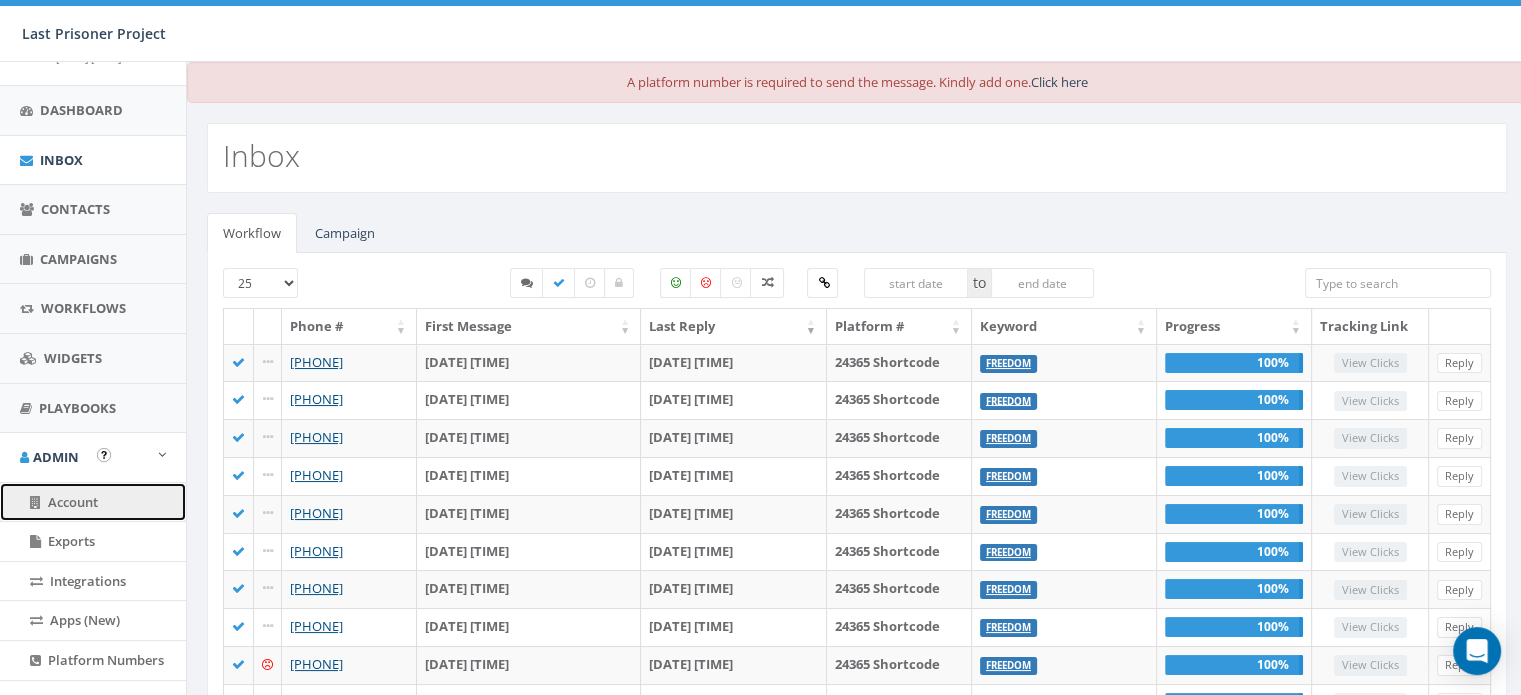click on "Account" at bounding box center (73, 502) 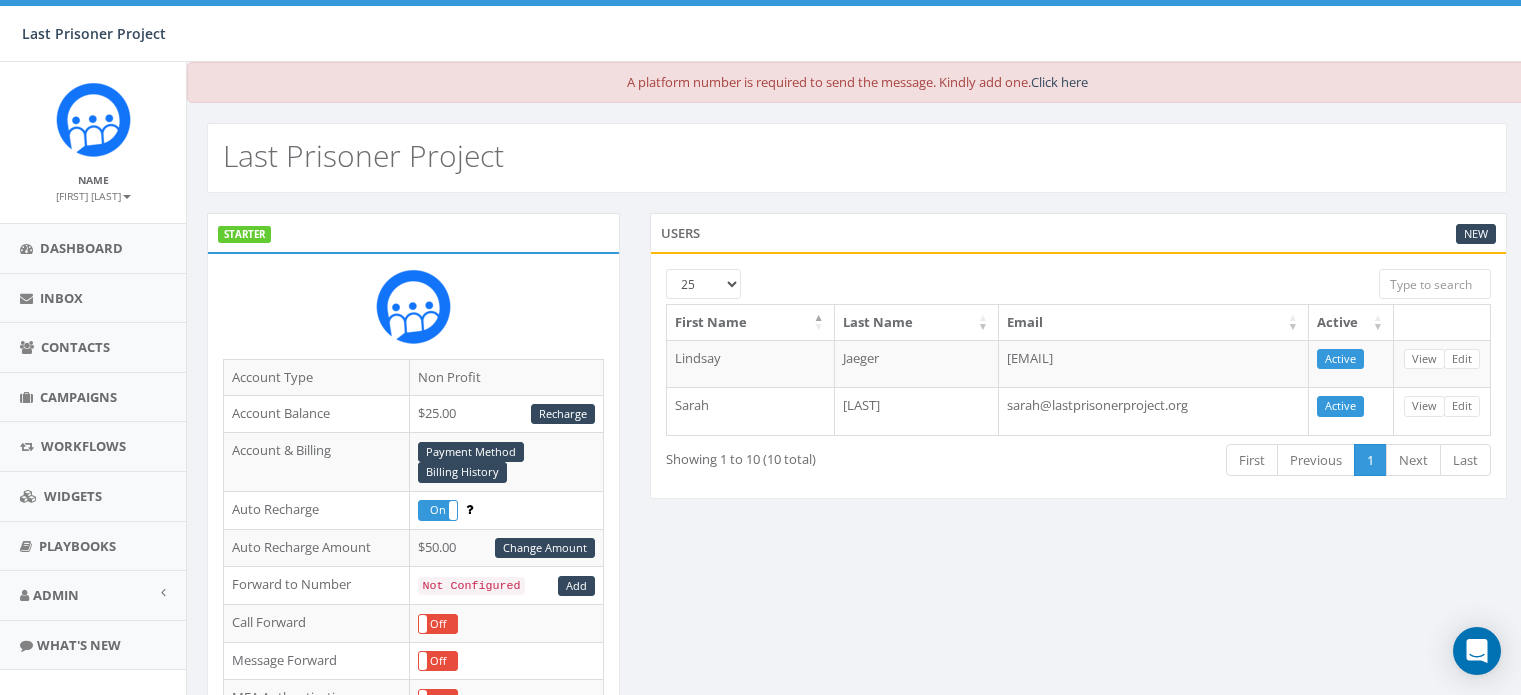 scroll, scrollTop: 0, scrollLeft: 0, axis: both 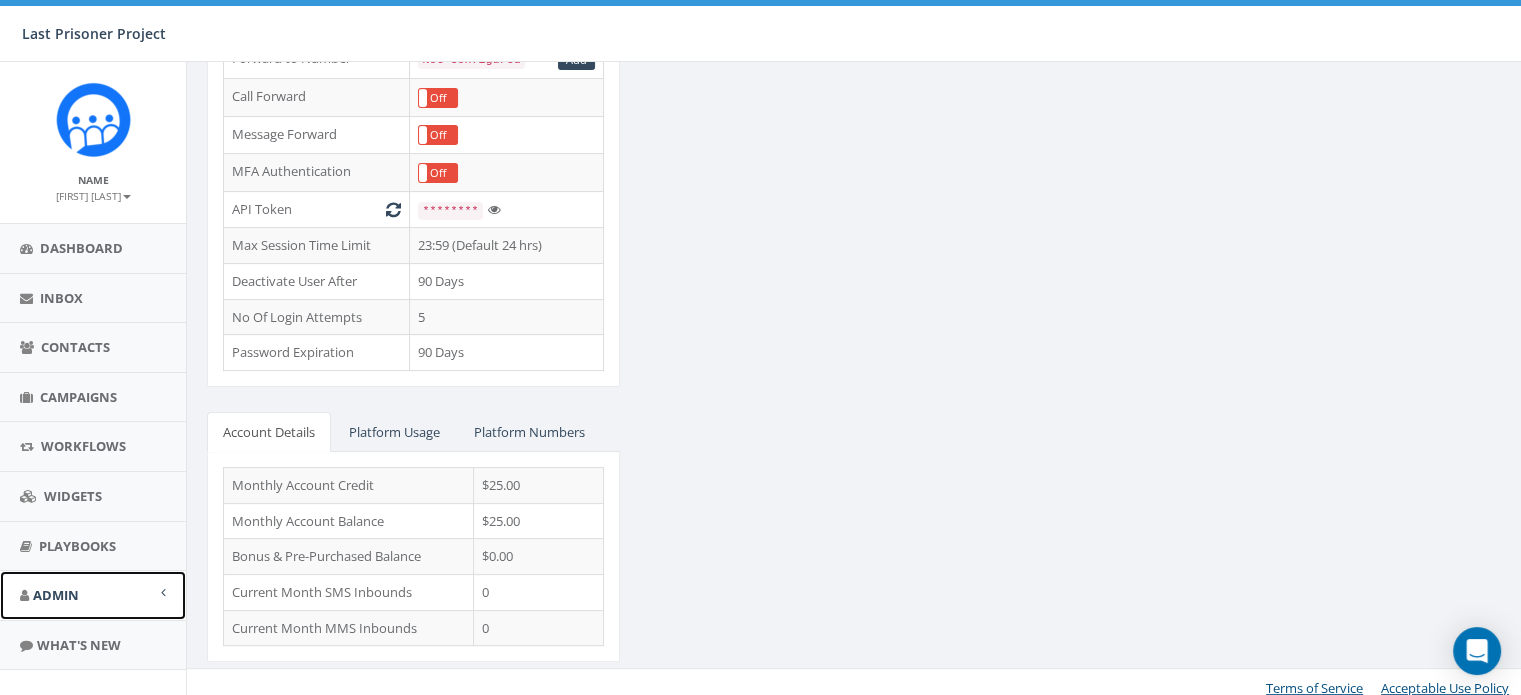 click on "Admin" at bounding box center (56, 595) 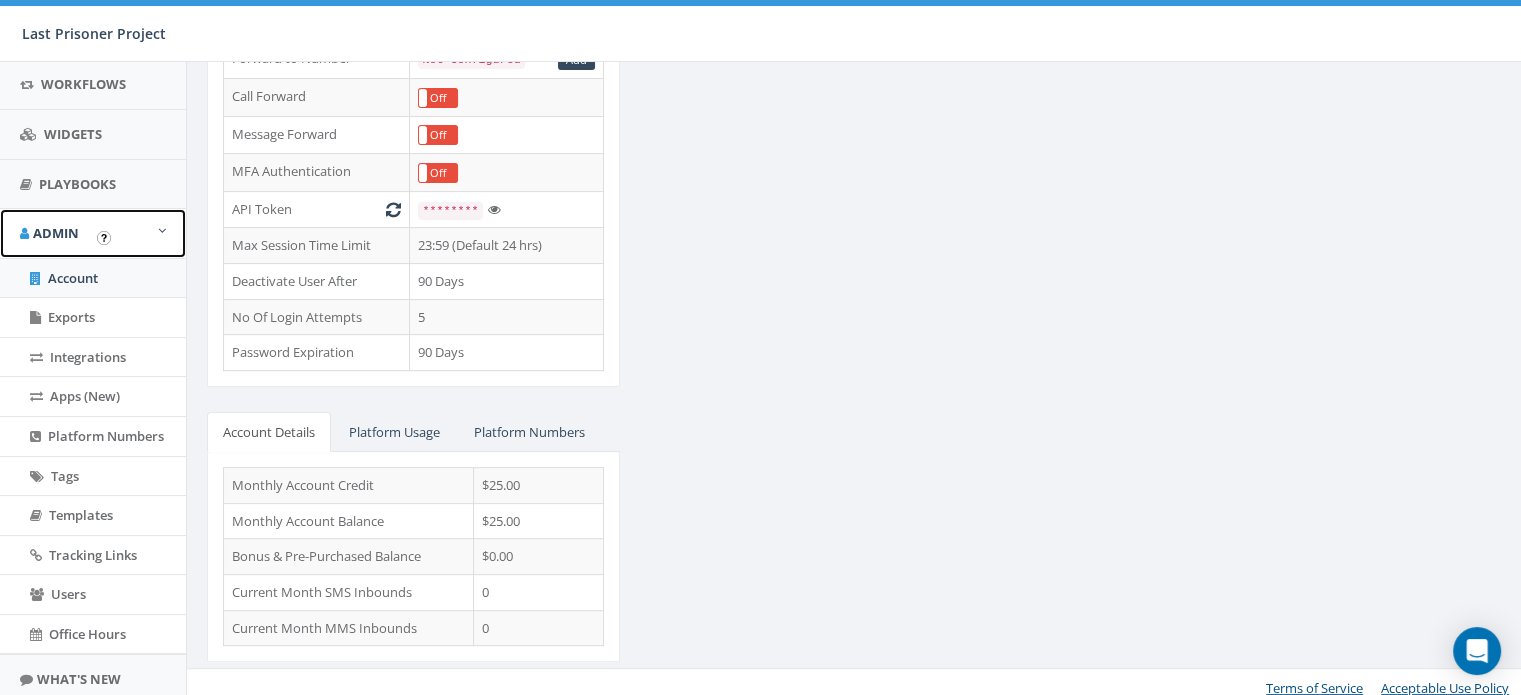 scroll, scrollTop: 342, scrollLeft: 0, axis: vertical 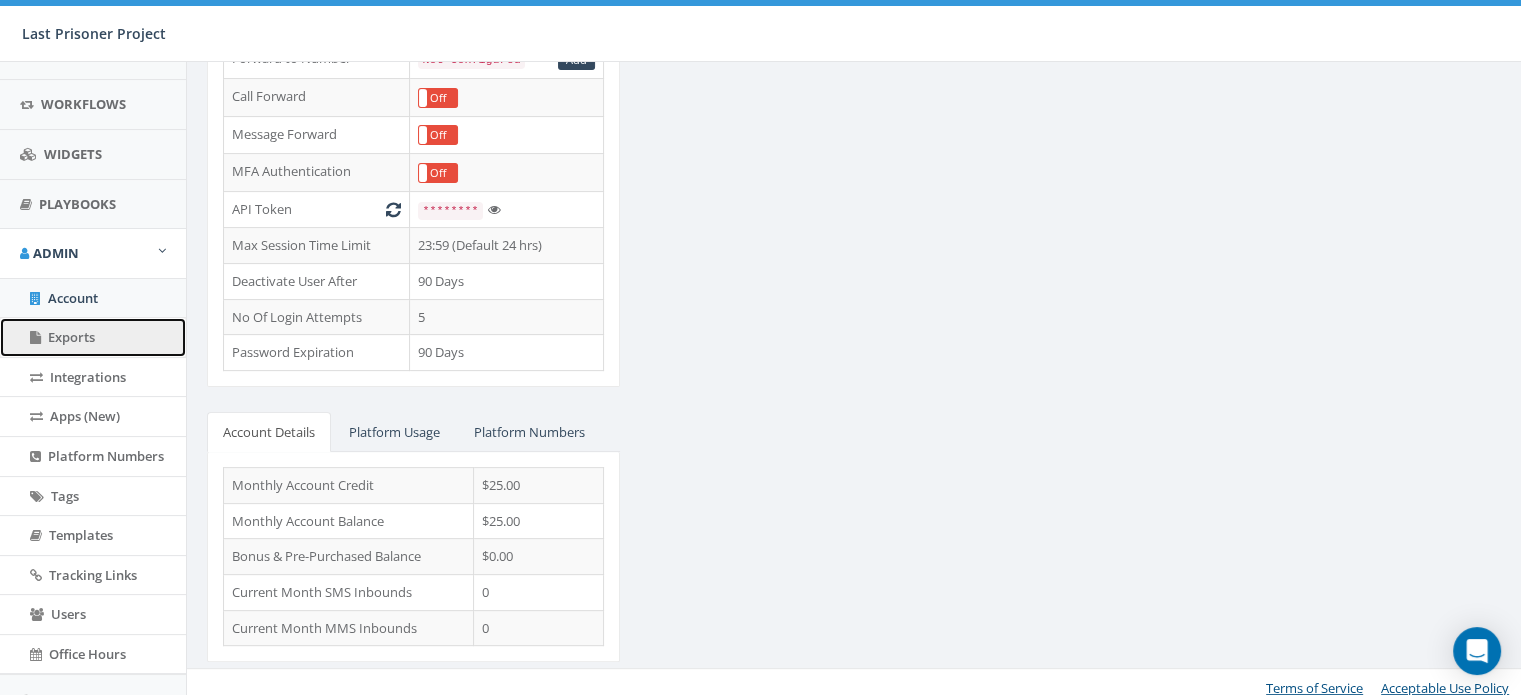 click on "Exports" at bounding box center (71, 337) 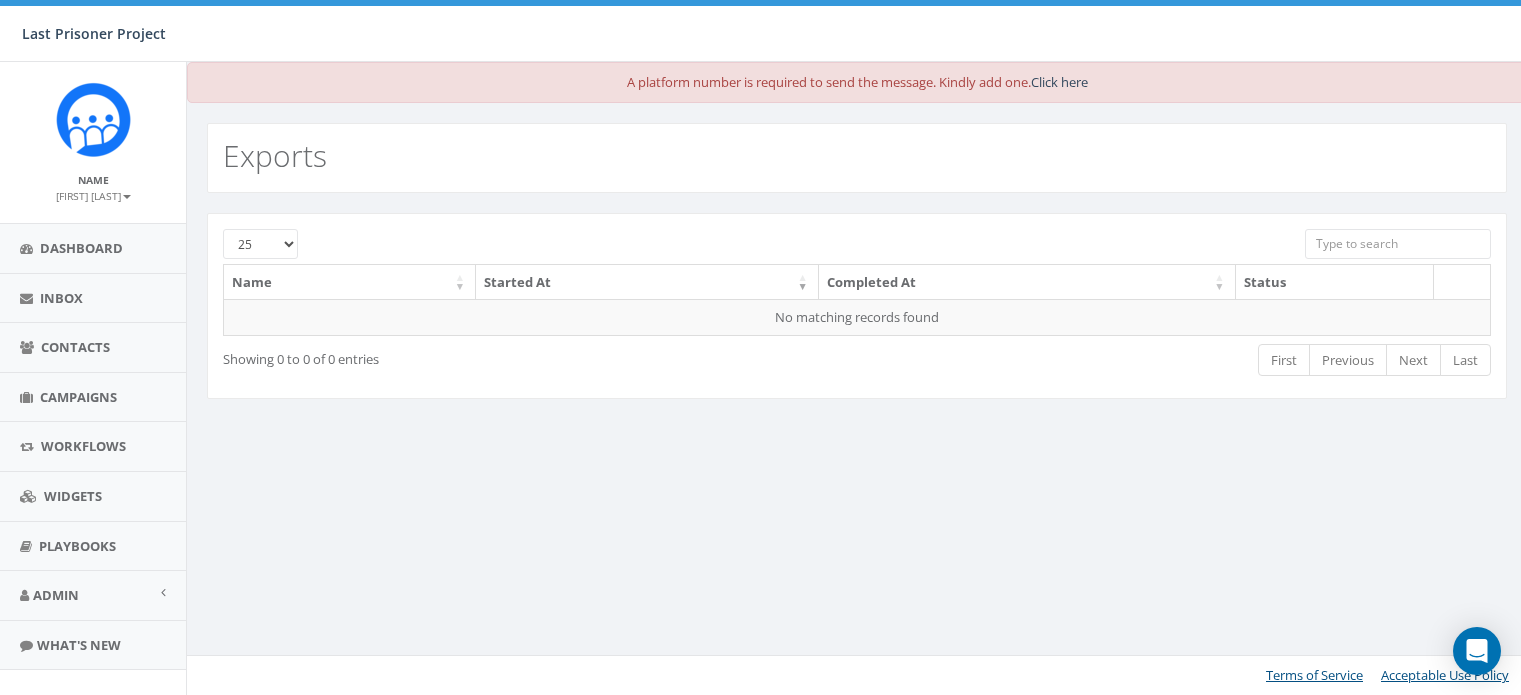 scroll, scrollTop: 0, scrollLeft: 0, axis: both 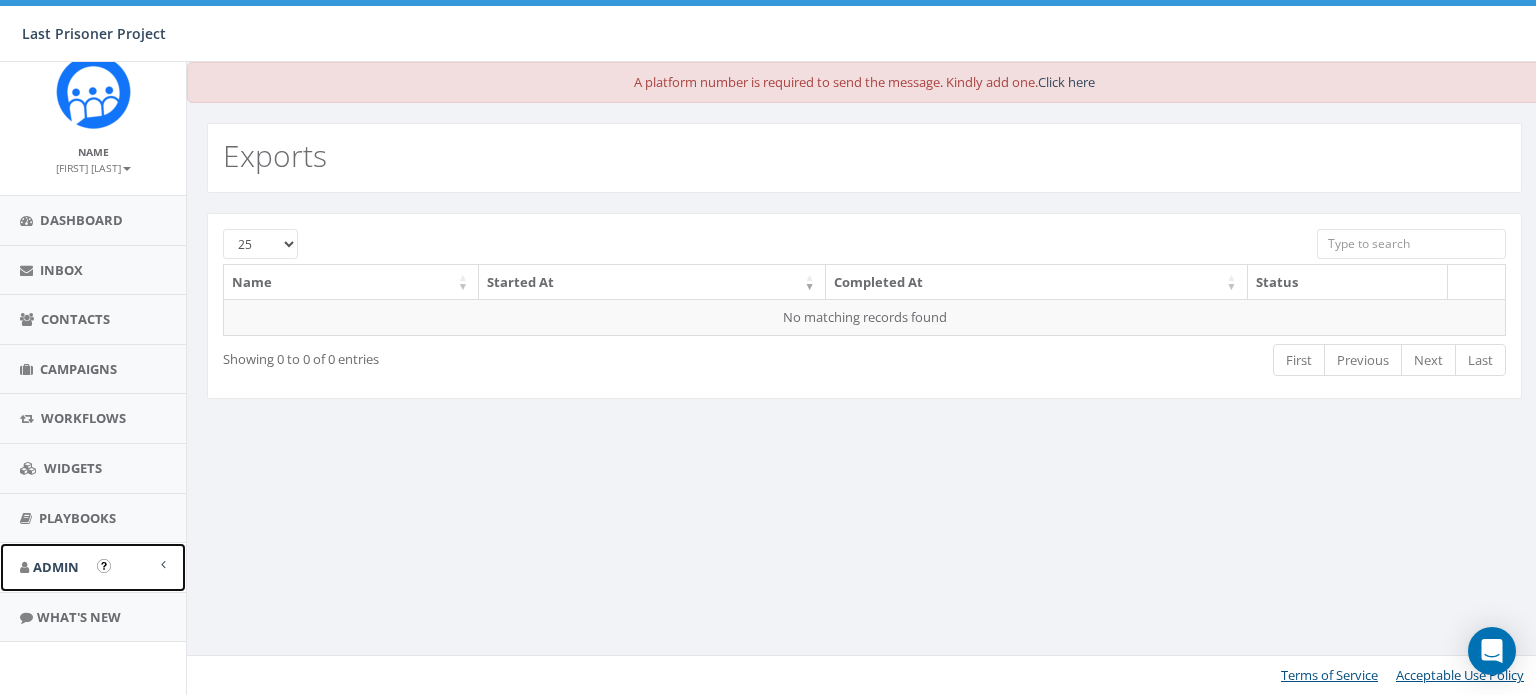 click on "Admin" at bounding box center [56, 567] 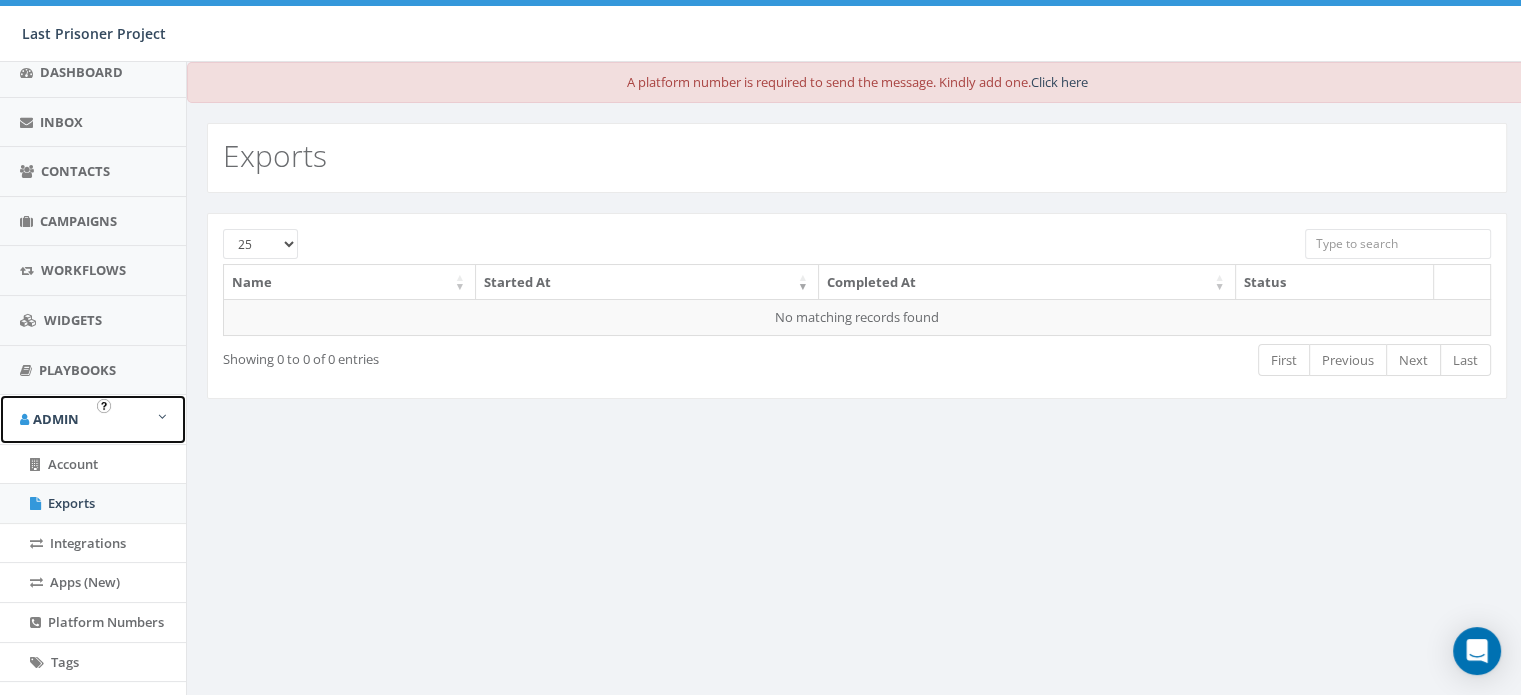scroll, scrollTop: 188, scrollLeft: 0, axis: vertical 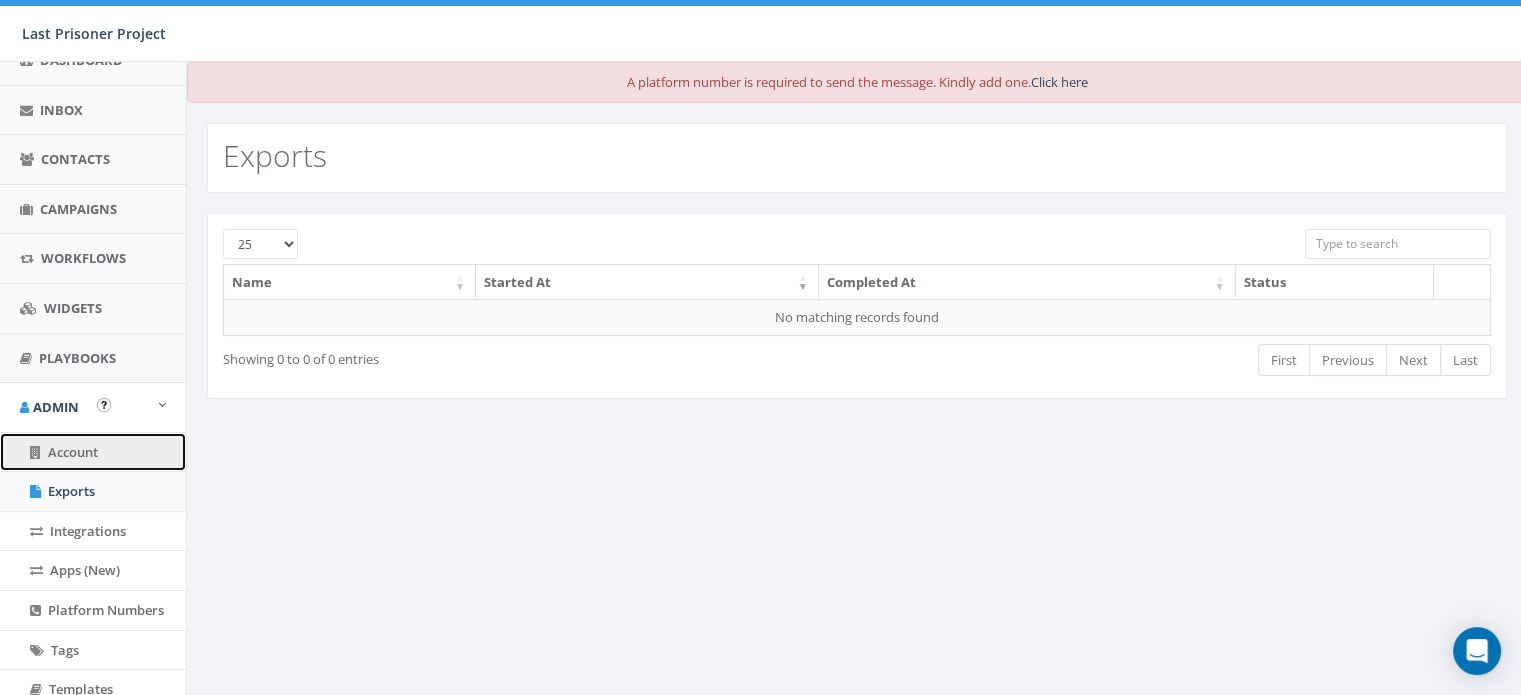 click on "Account" at bounding box center [93, 452] 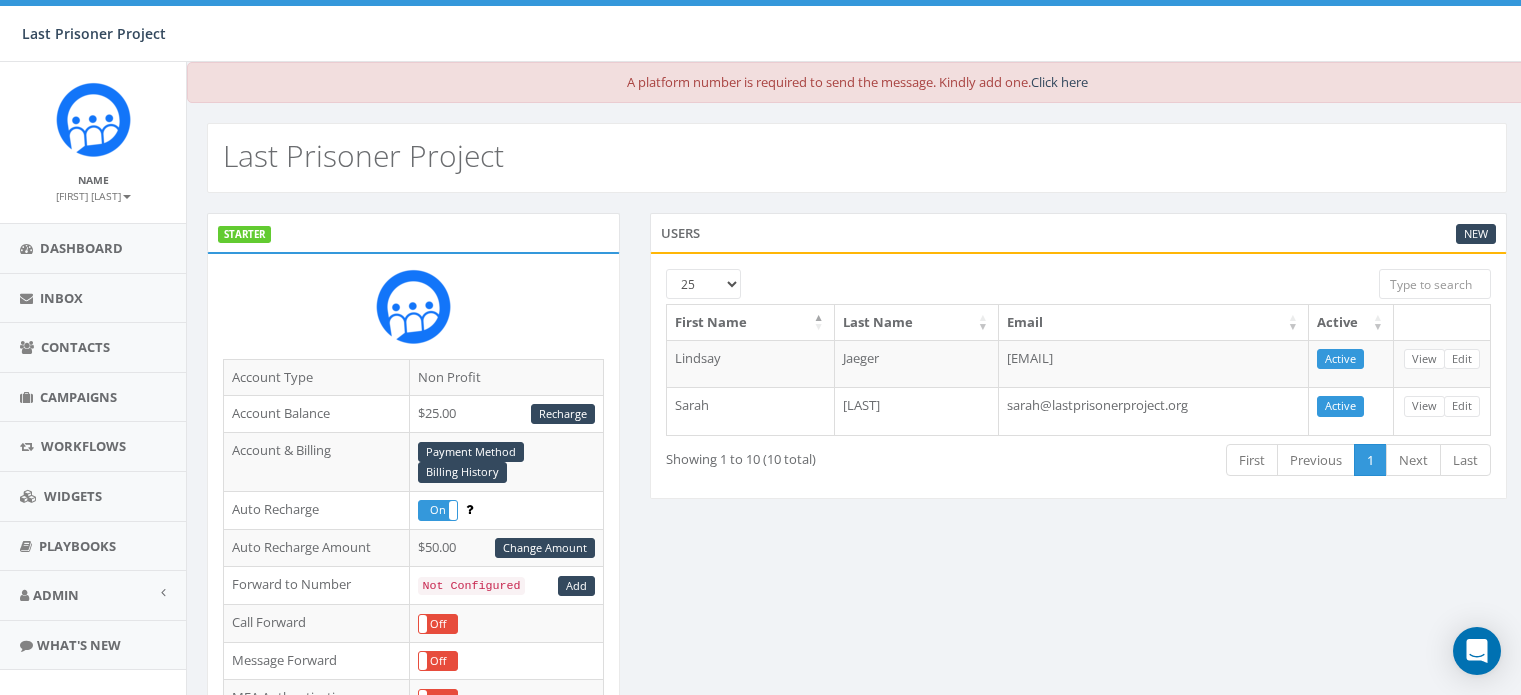 scroll, scrollTop: 0, scrollLeft: 0, axis: both 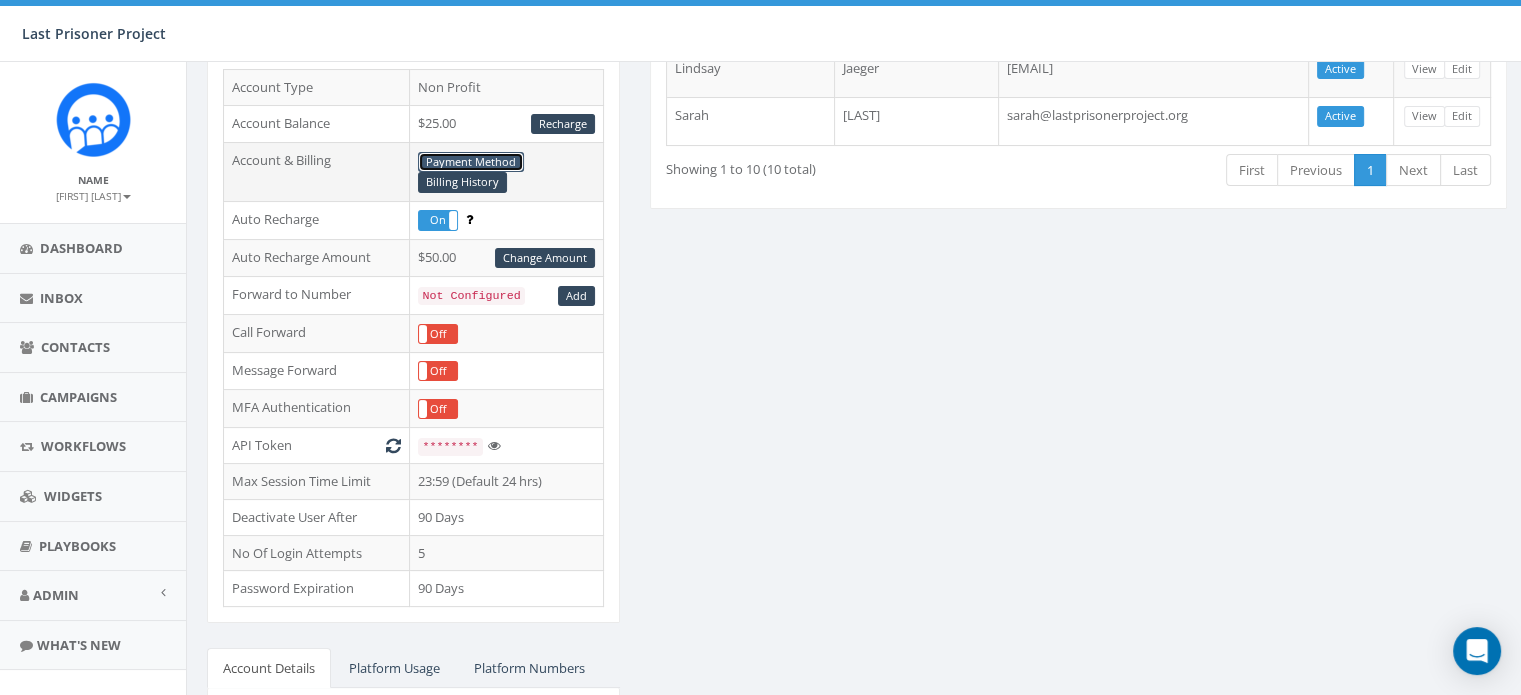 click on "Payment Method" at bounding box center [471, 162] 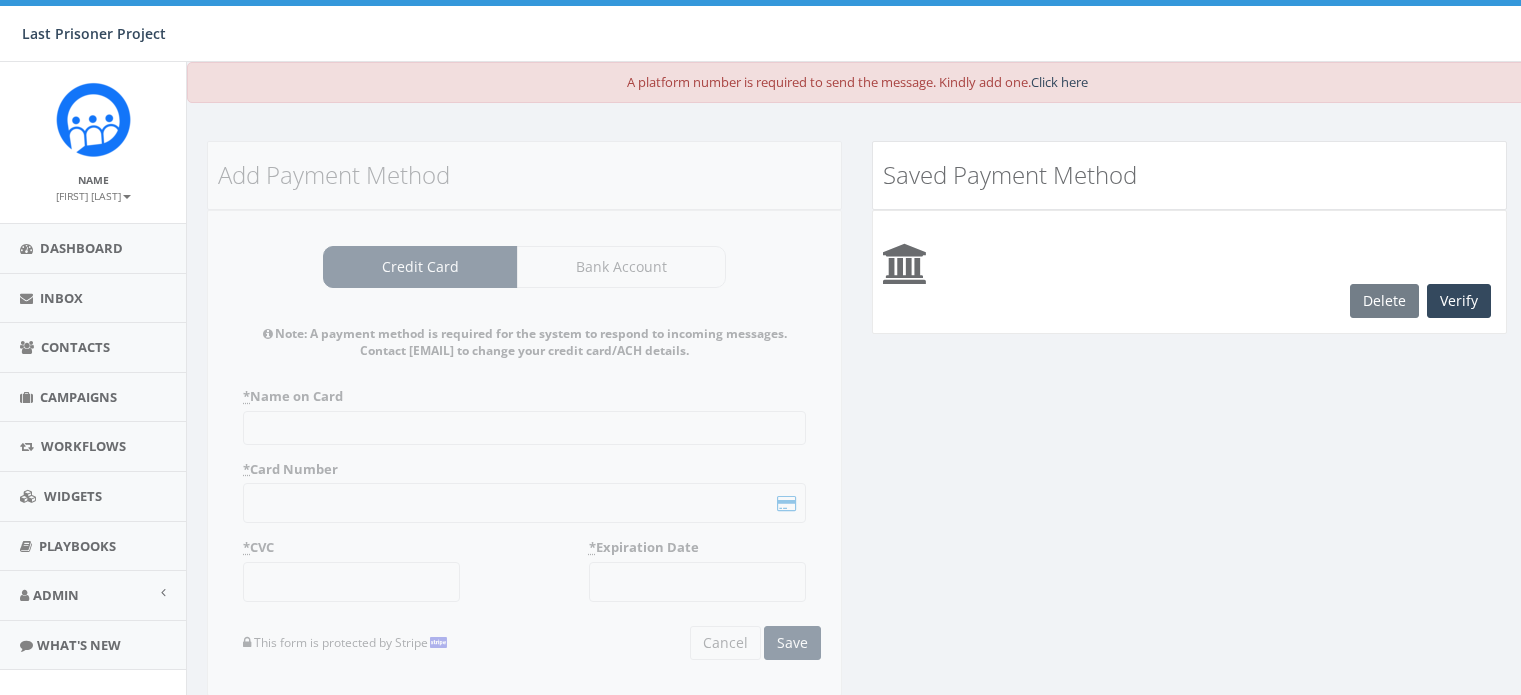 scroll, scrollTop: 0, scrollLeft: 0, axis: both 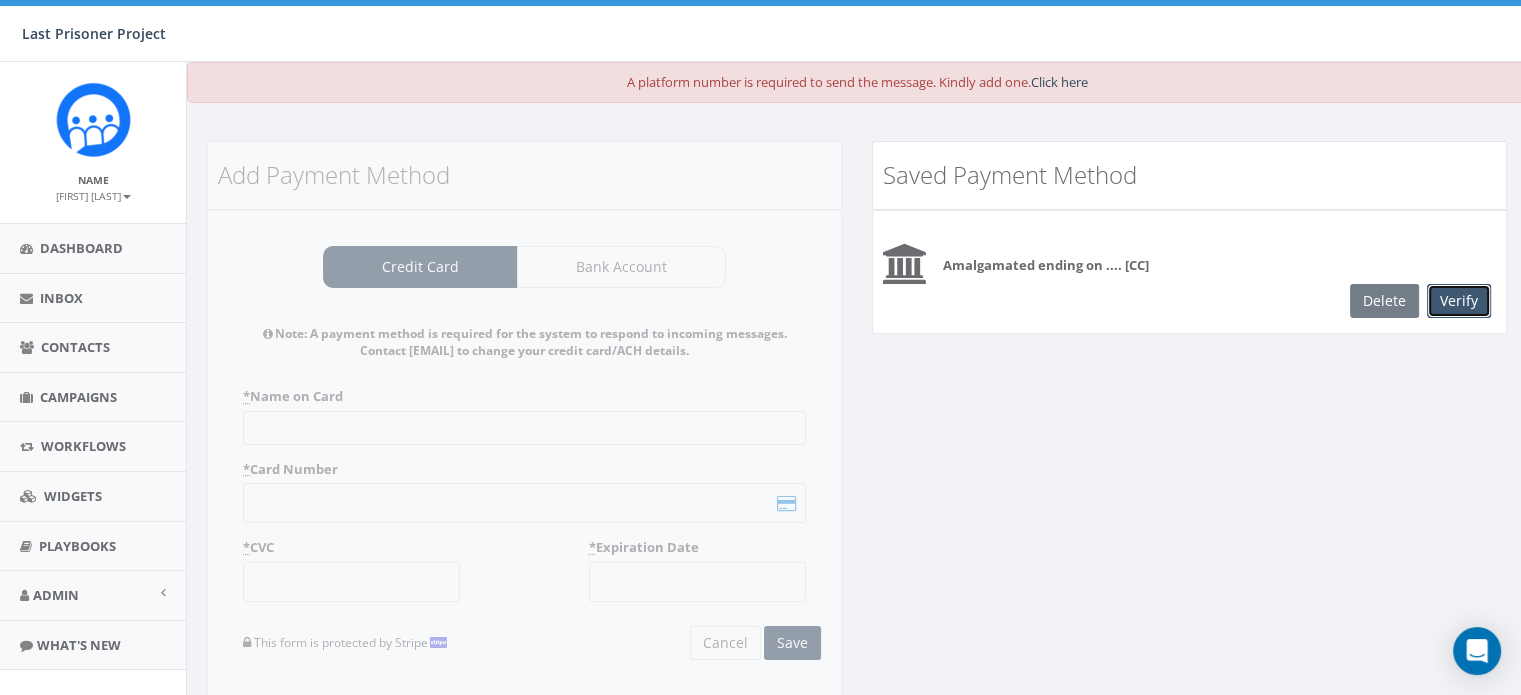 click on "Verify" at bounding box center [1459, 301] 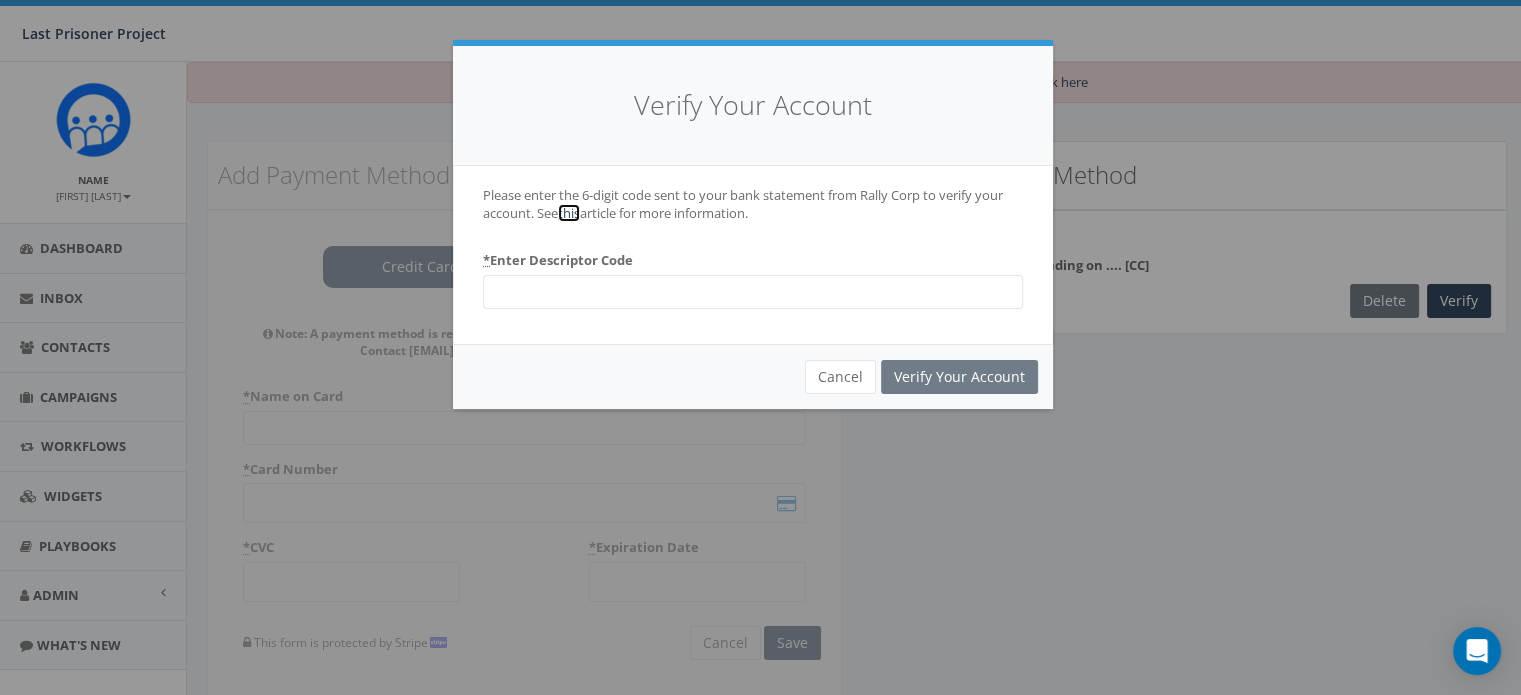 click on "this" at bounding box center (569, 213) 